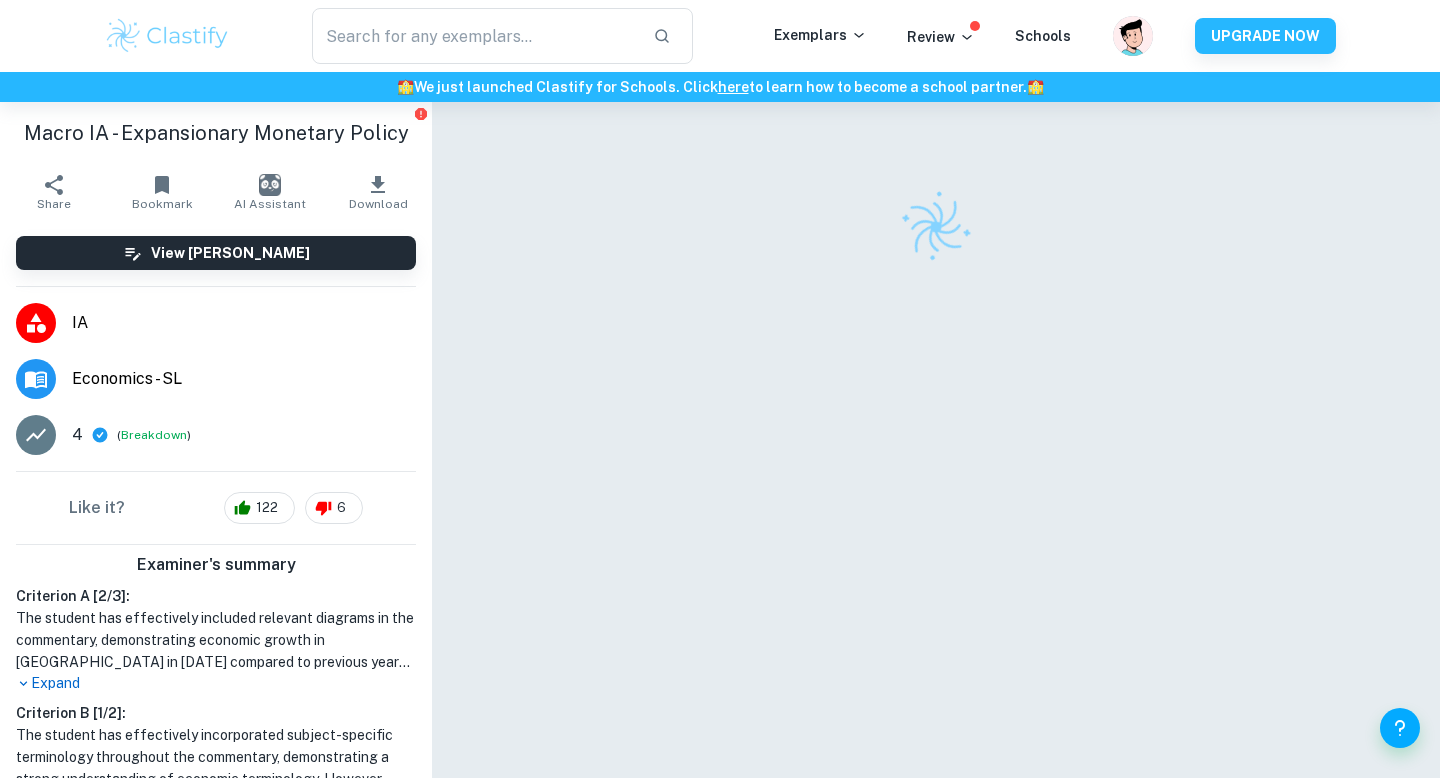 scroll, scrollTop: 0, scrollLeft: 0, axis: both 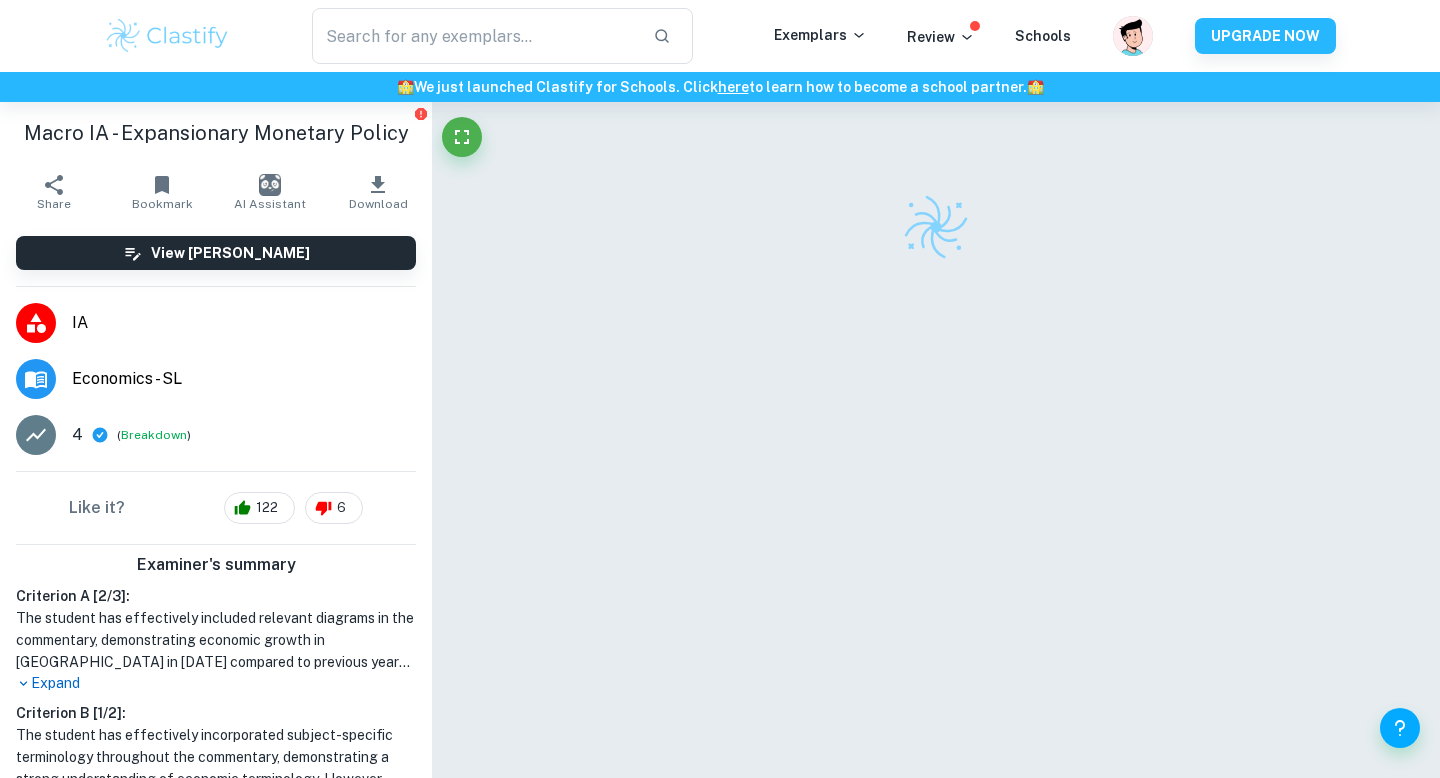 click on "​" at bounding box center (502, 36) 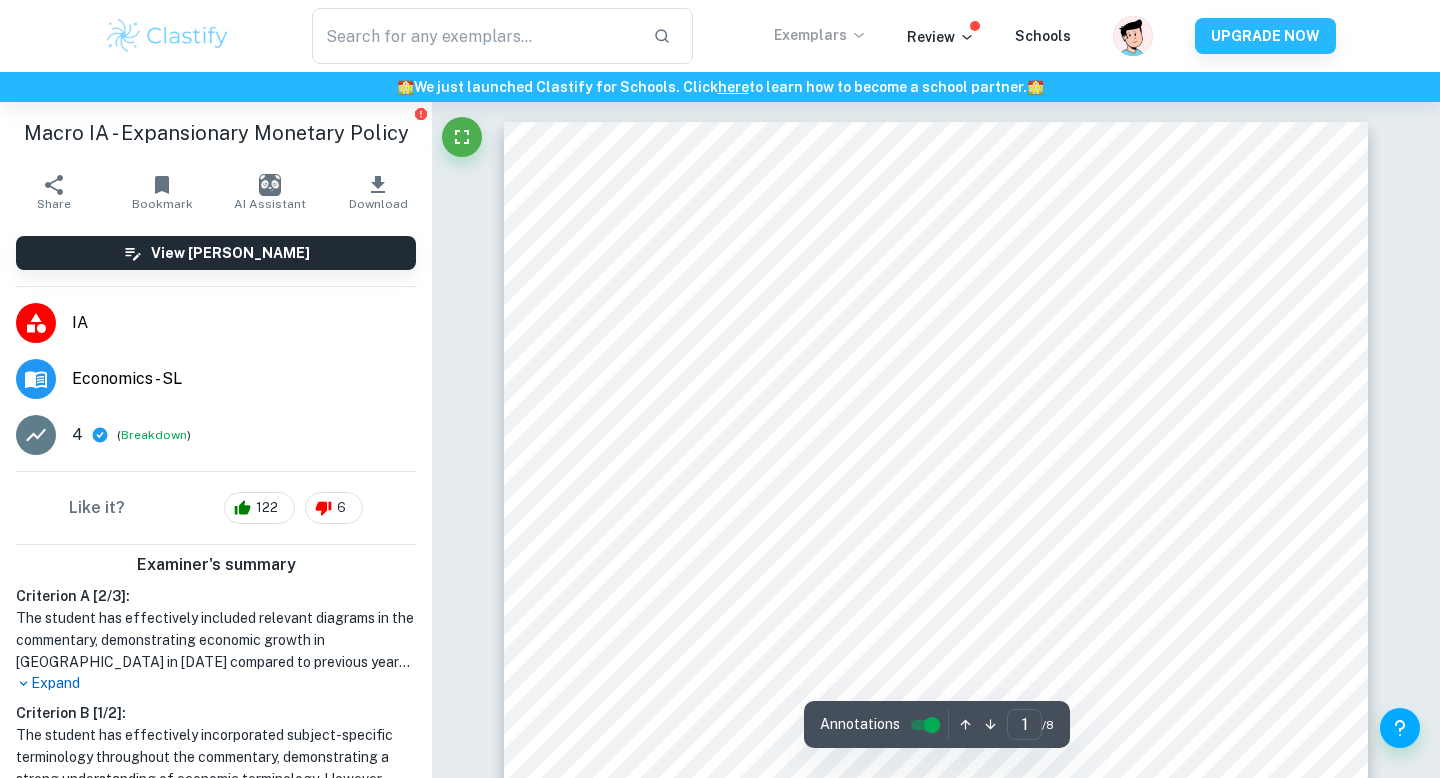 click on "Exemplars" at bounding box center (820, 35) 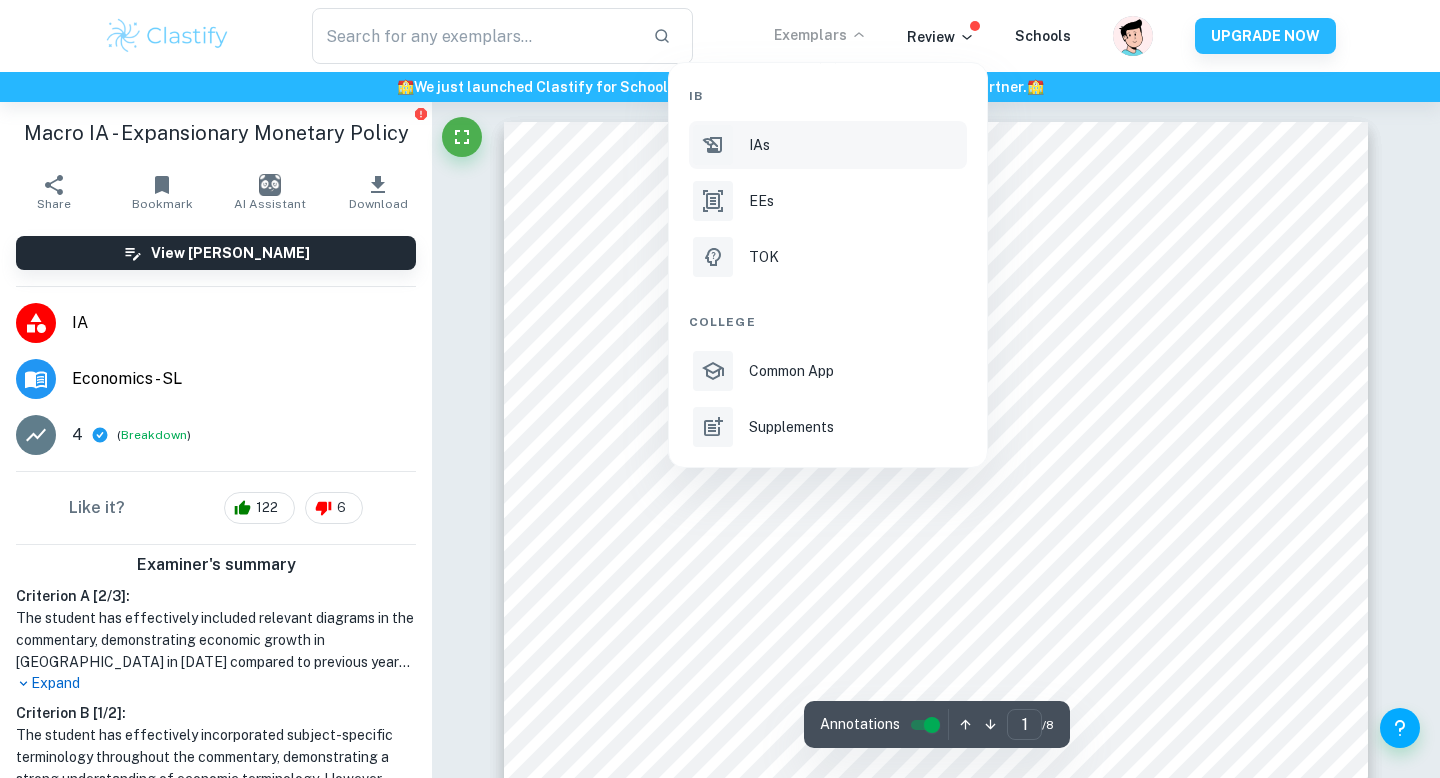 click on "IAs" at bounding box center [828, 145] 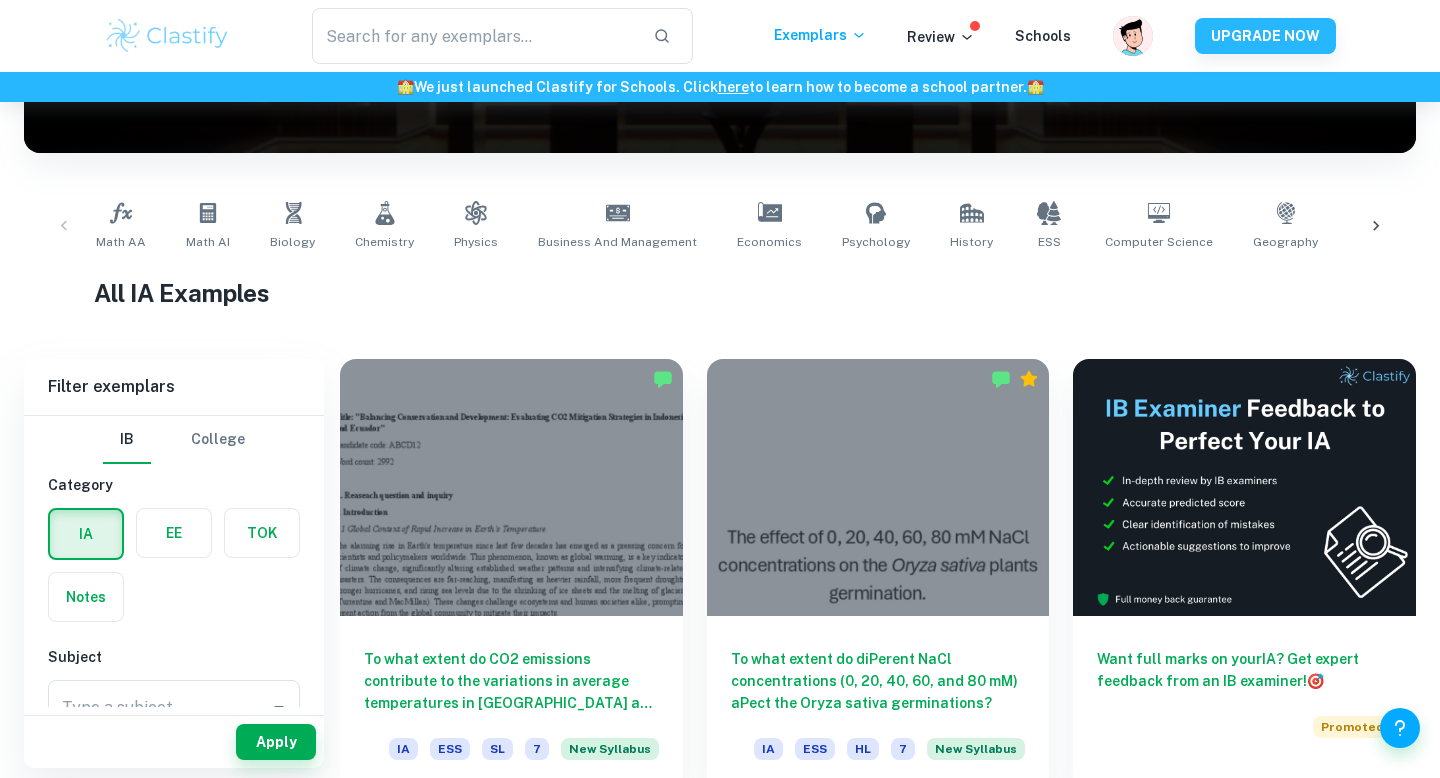 scroll, scrollTop: 354, scrollLeft: 0, axis: vertical 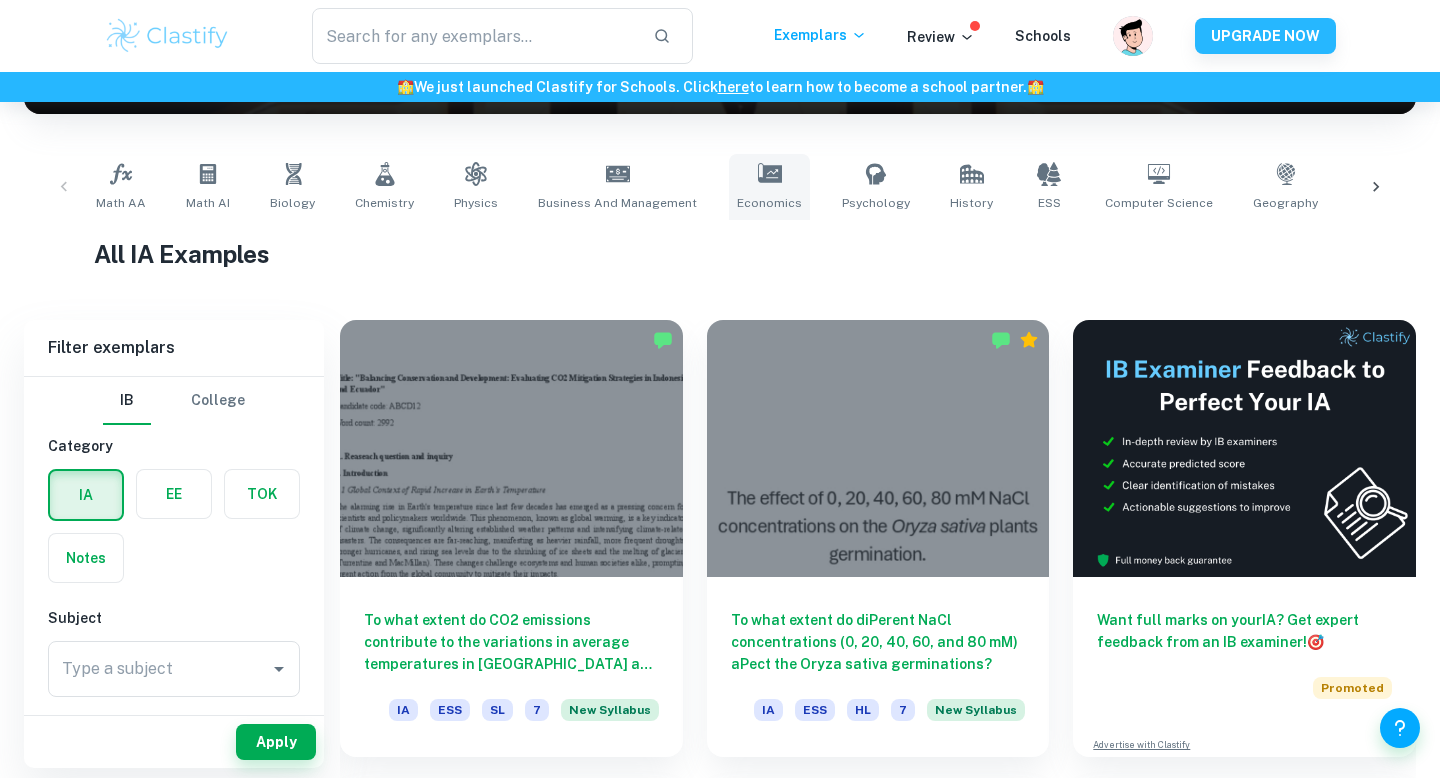 click on "Economics" at bounding box center (769, 203) 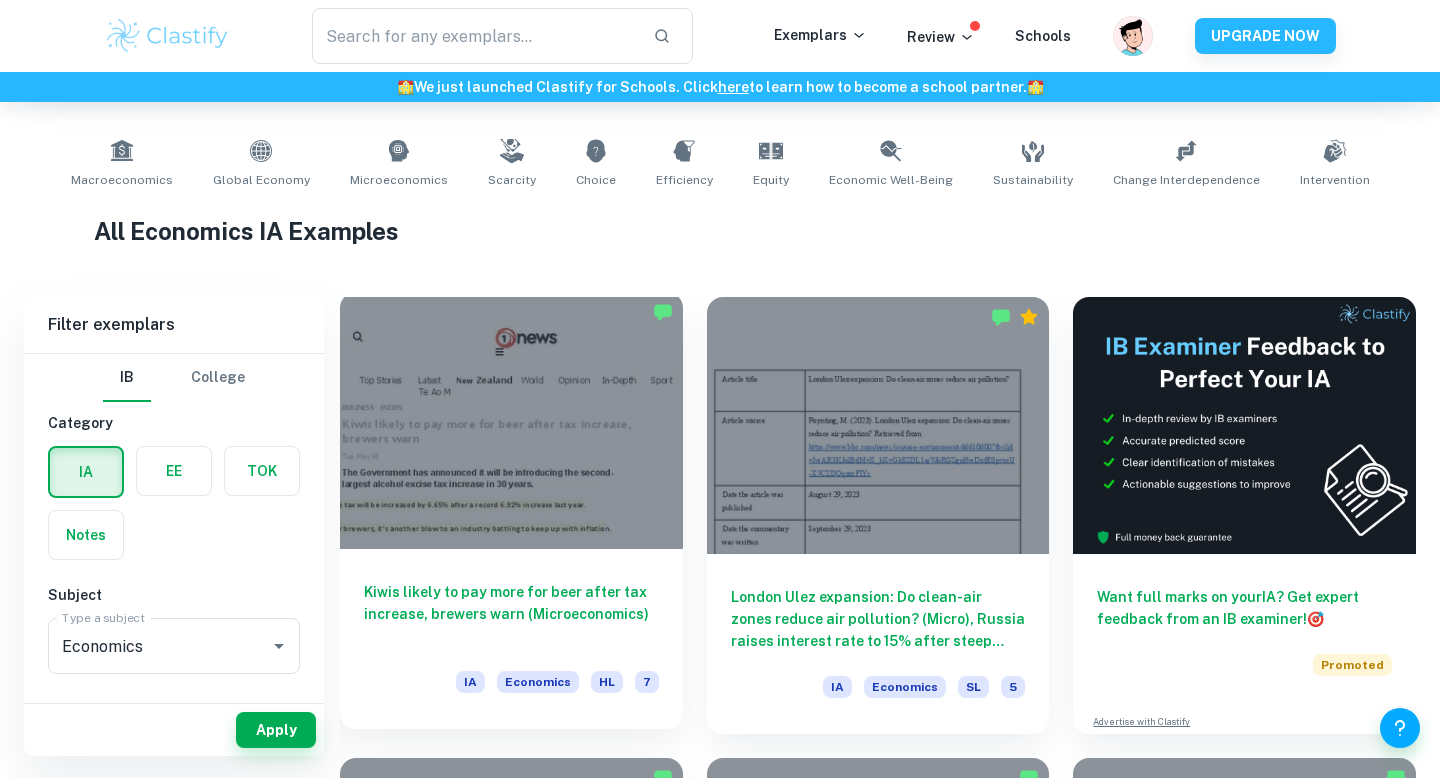 scroll, scrollTop: 360, scrollLeft: 0, axis: vertical 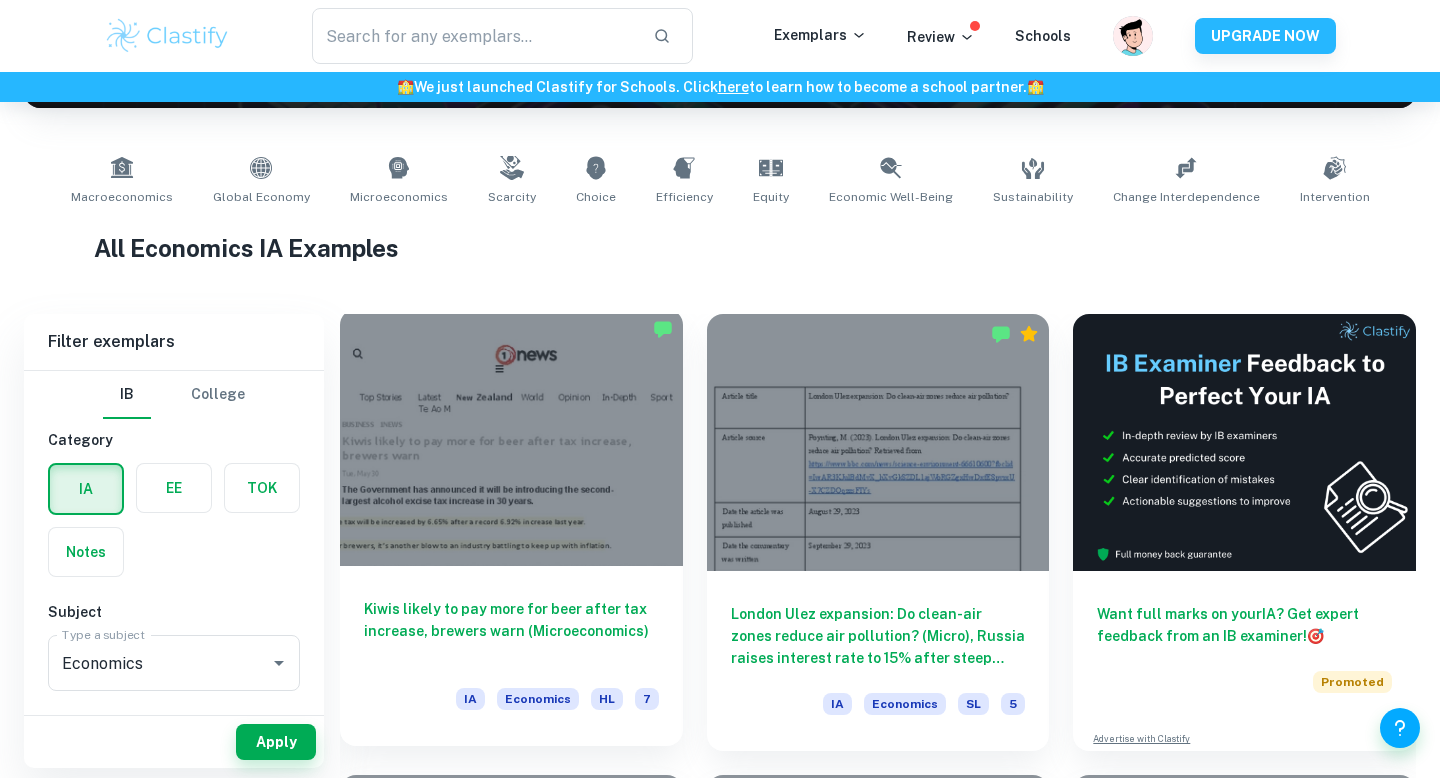click on "Kiwis likely to pay more for beer after tax increase, brewers warn (Microeconomics)" at bounding box center (511, 631) 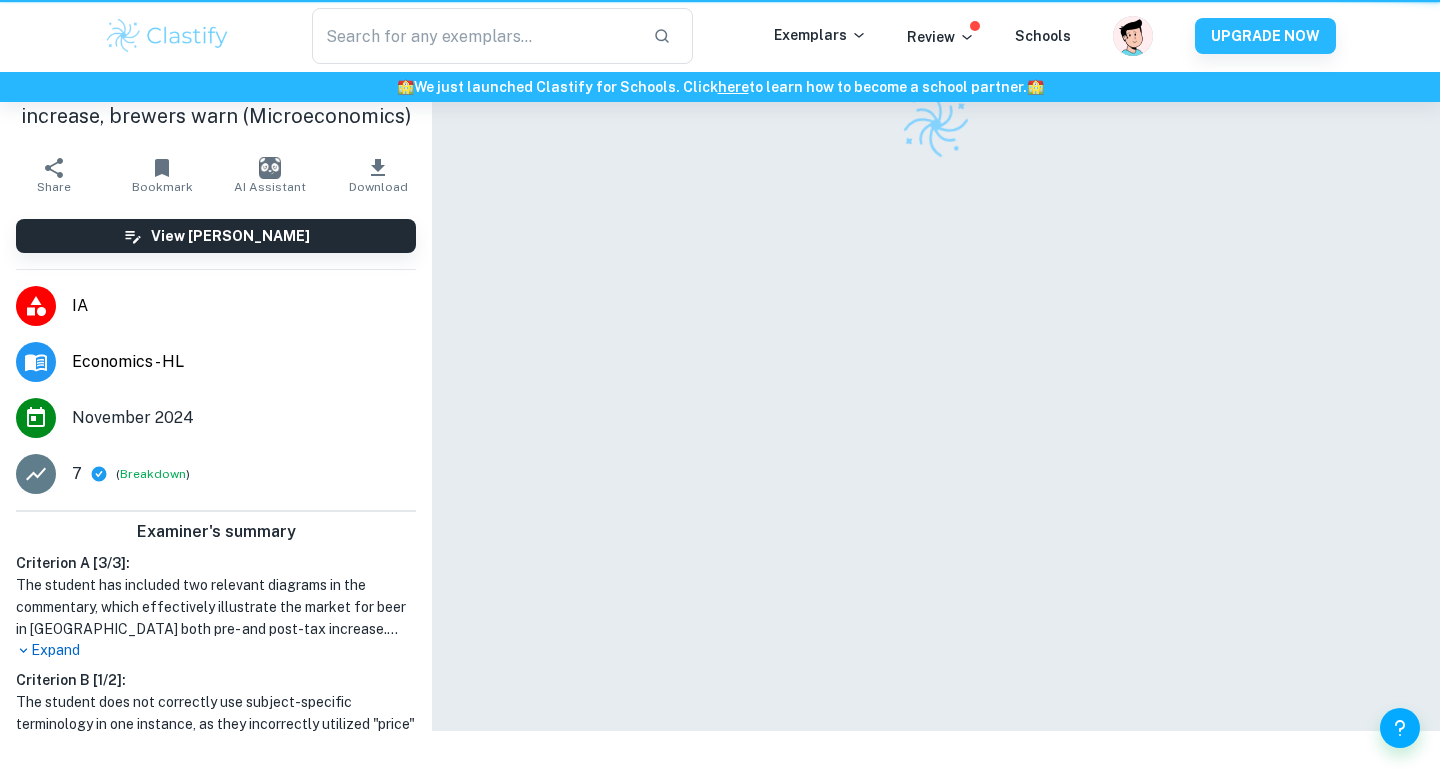scroll, scrollTop: 0, scrollLeft: 0, axis: both 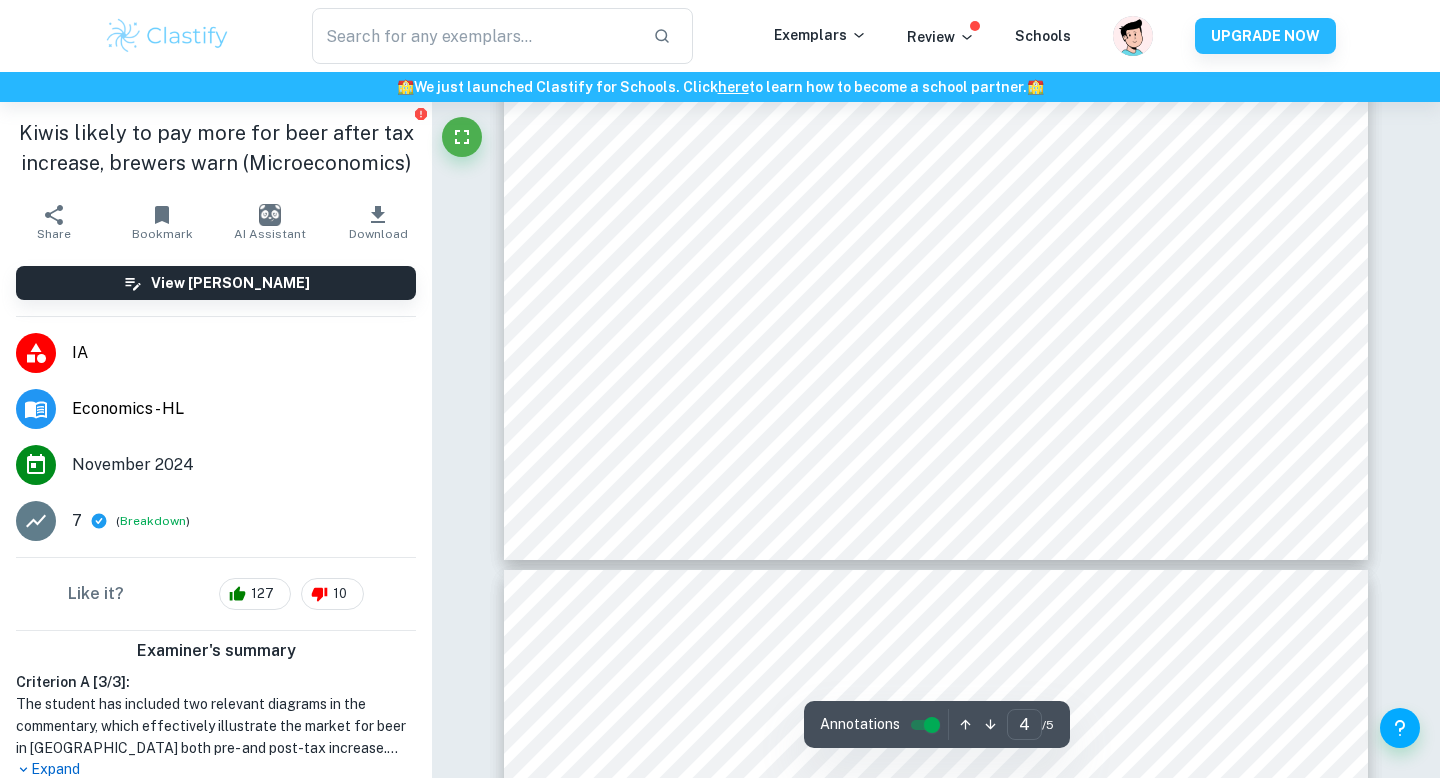 type on "5" 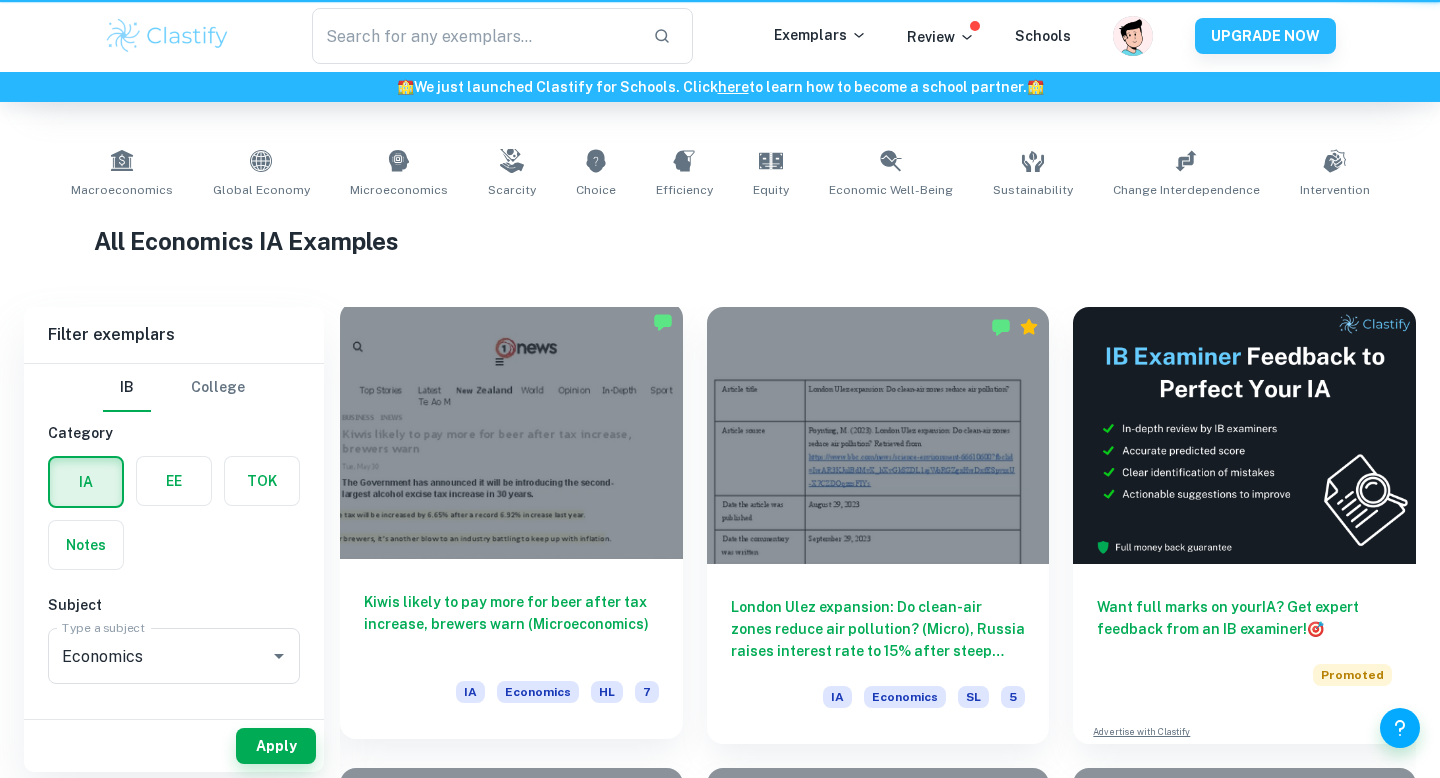 scroll, scrollTop: 371, scrollLeft: 0, axis: vertical 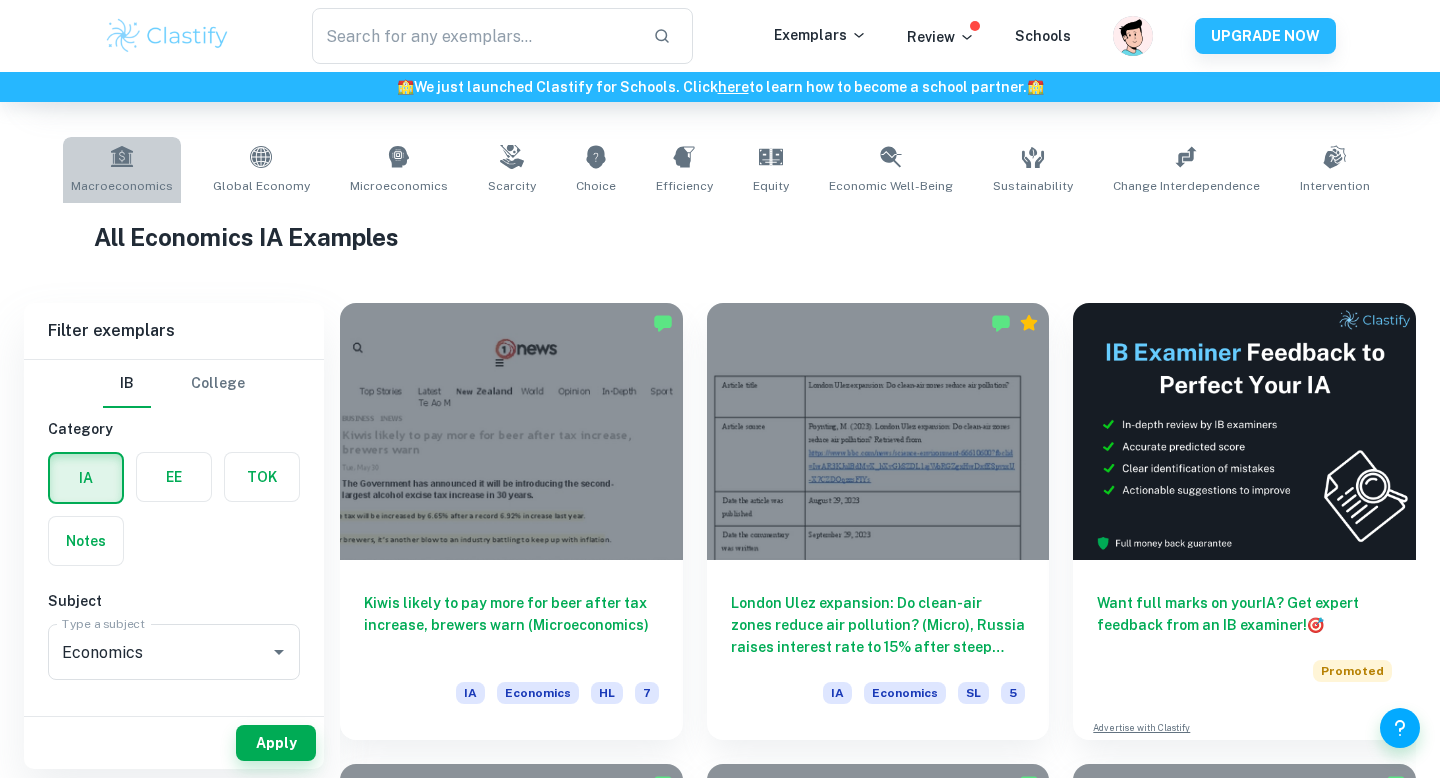 click on "Macroeconomics" at bounding box center (122, 186) 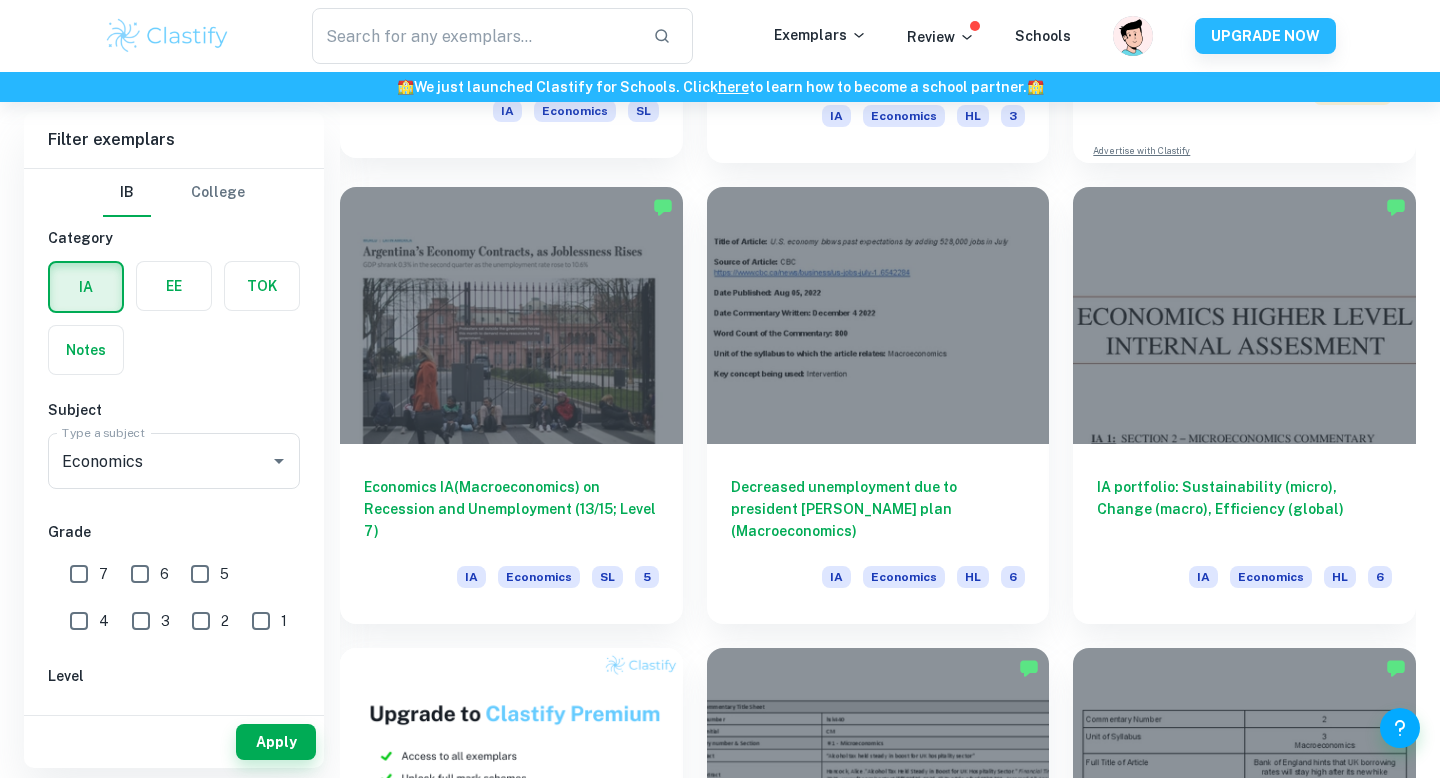scroll, scrollTop: 951, scrollLeft: 0, axis: vertical 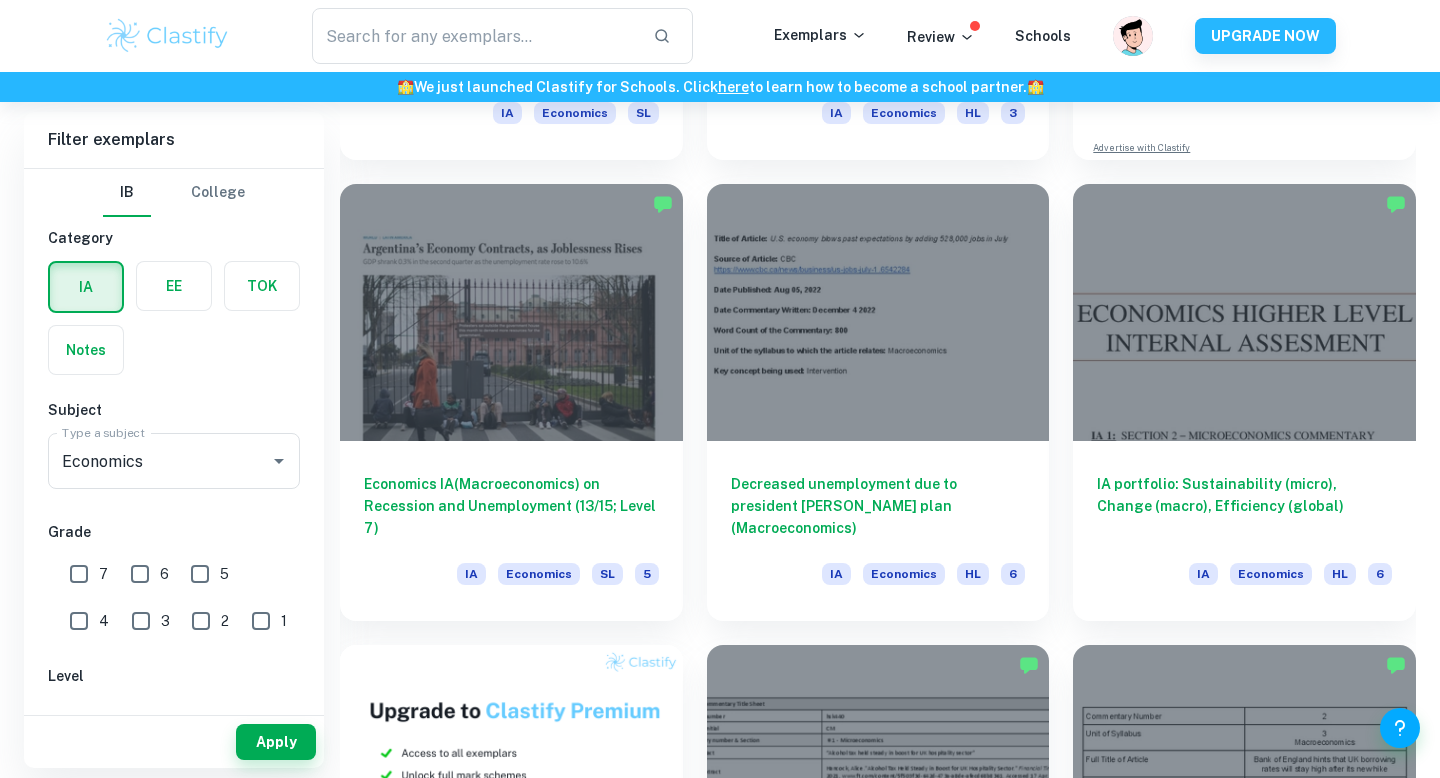click on "6" at bounding box center (140, 574) 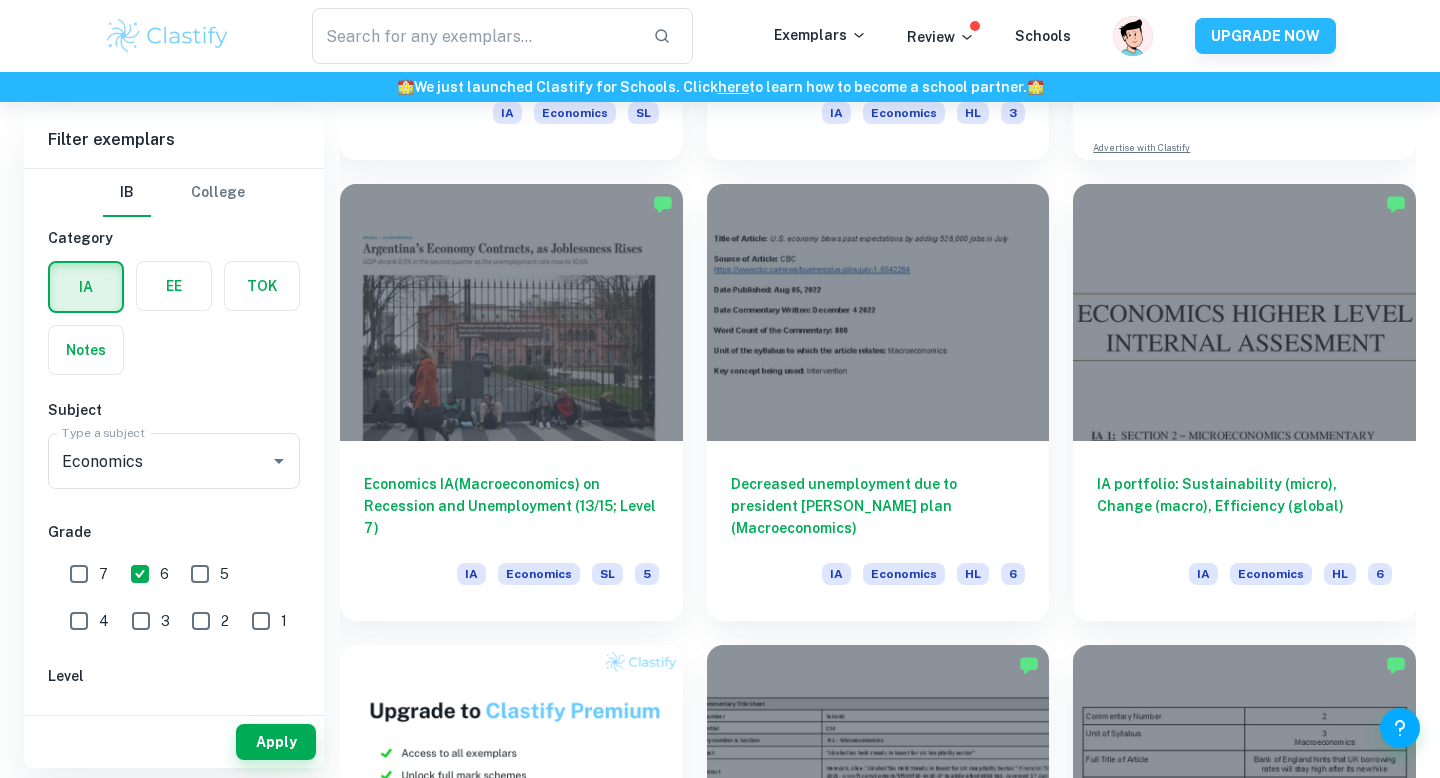 click on "7" at bounding box center [79, 574] 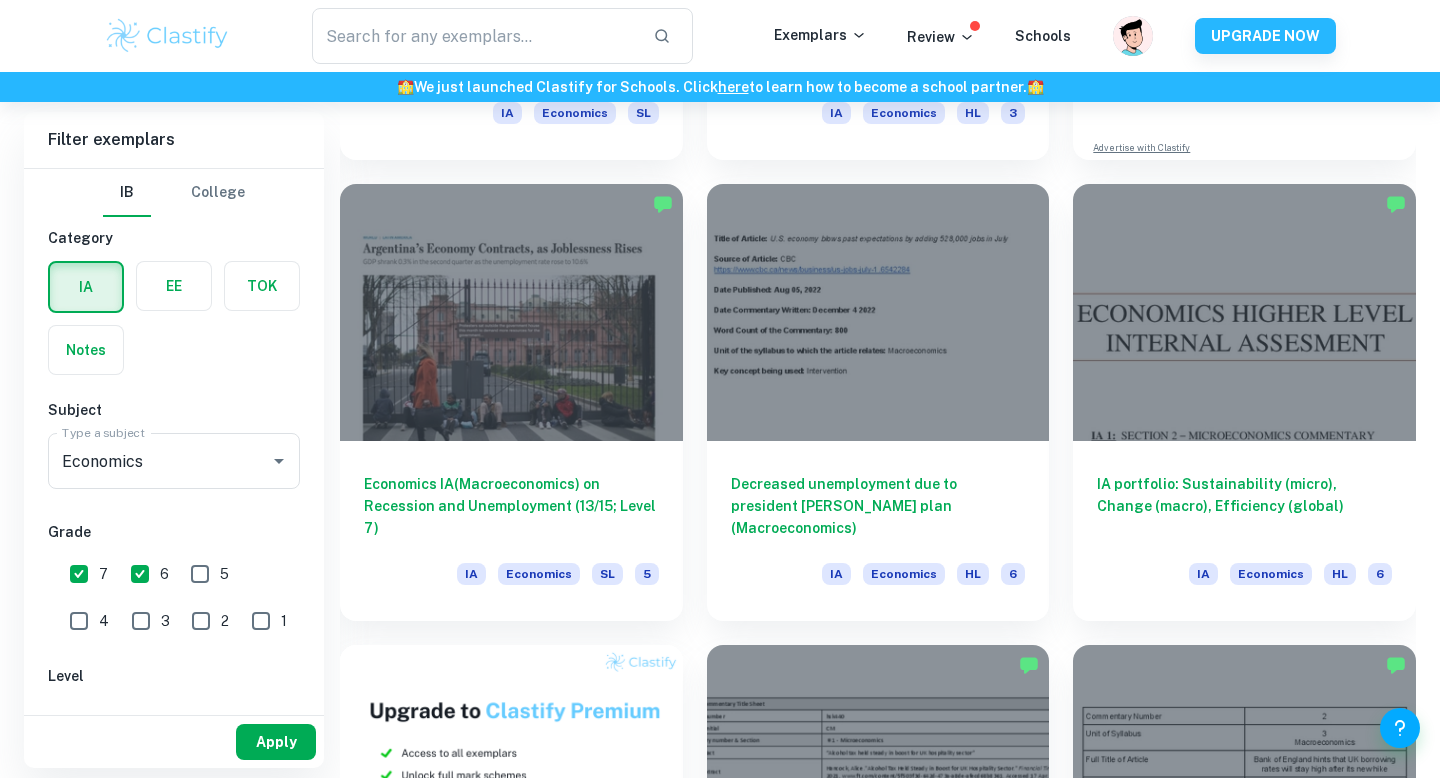 click on "Apply" at bounding box center [276, 742] 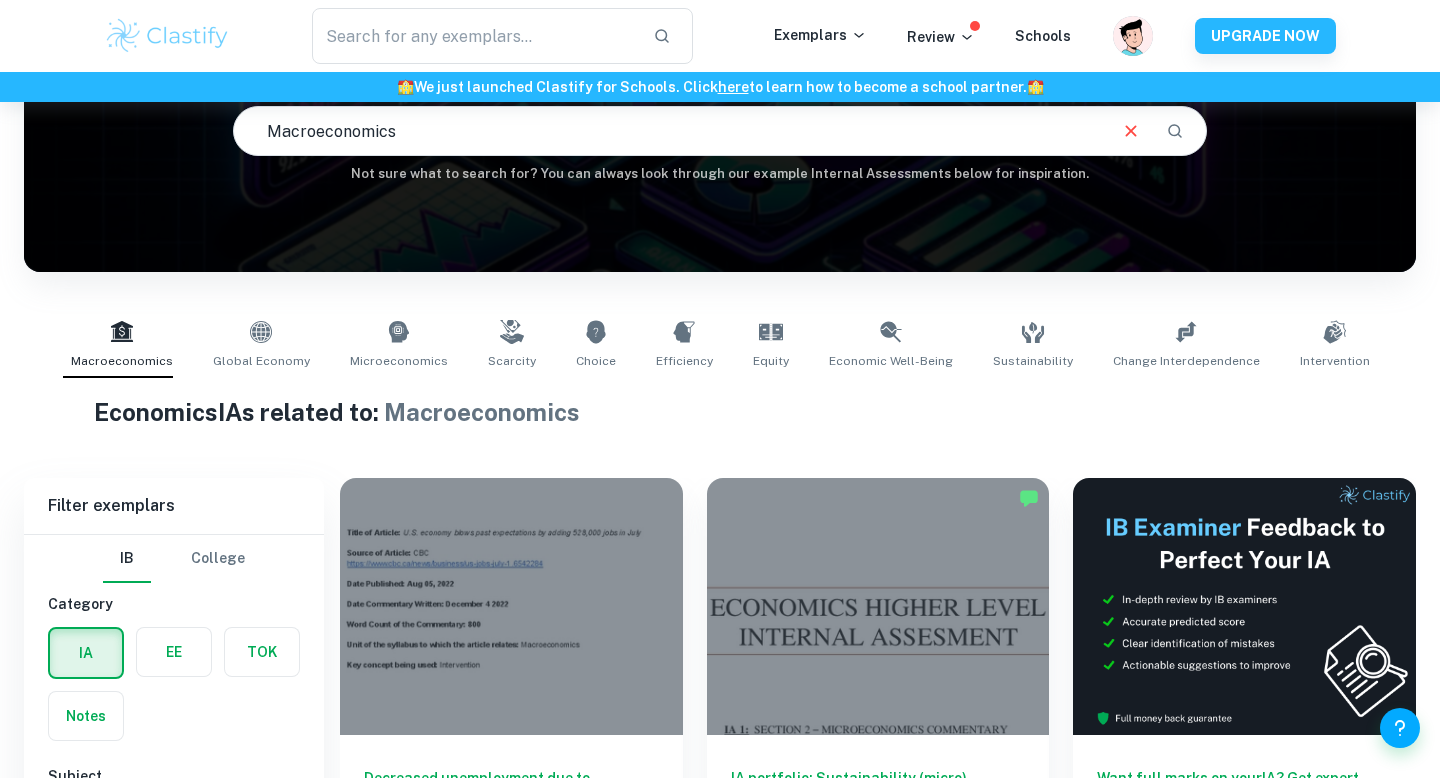 scroll, scrollTop: 951, scrollLeft: 0, axis: vertical 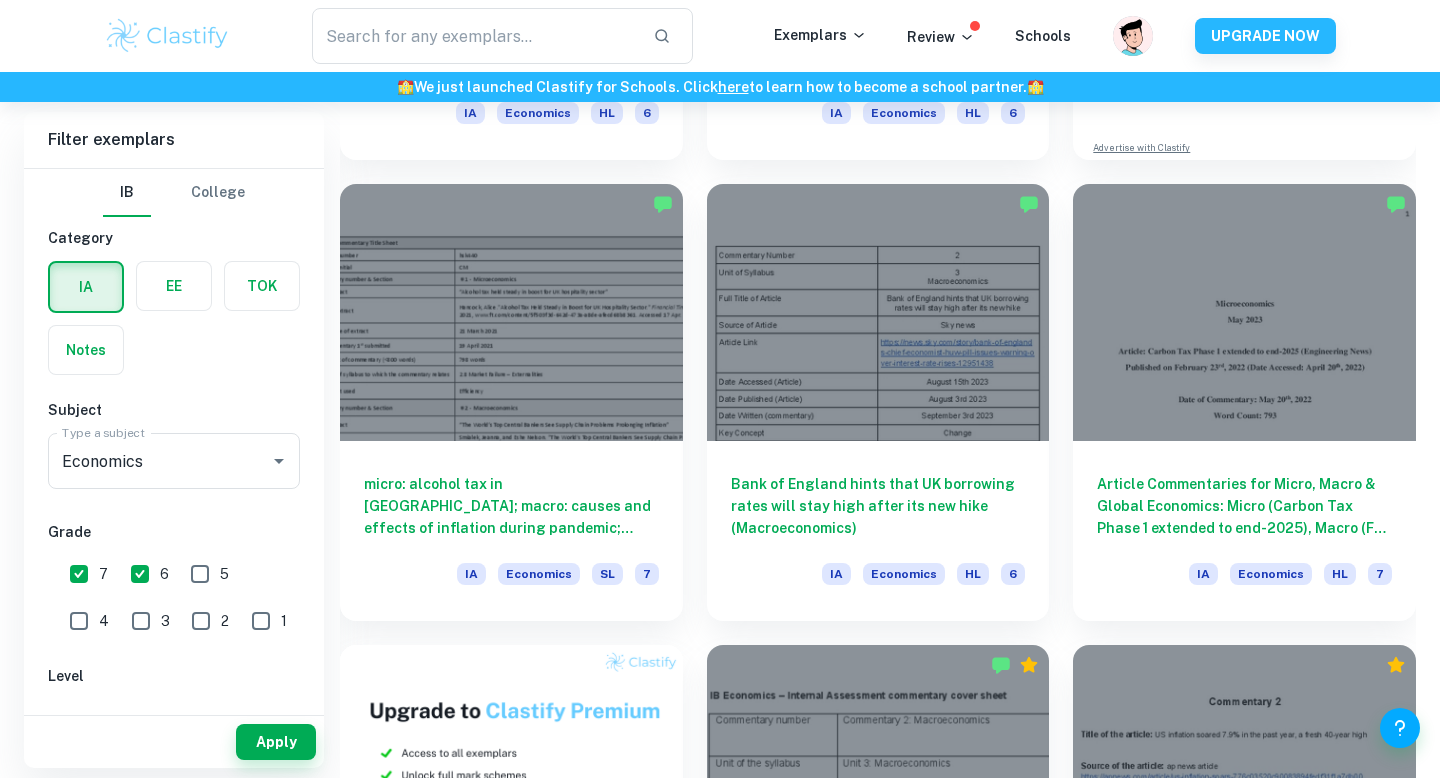 click at bounding box center (511, 773) 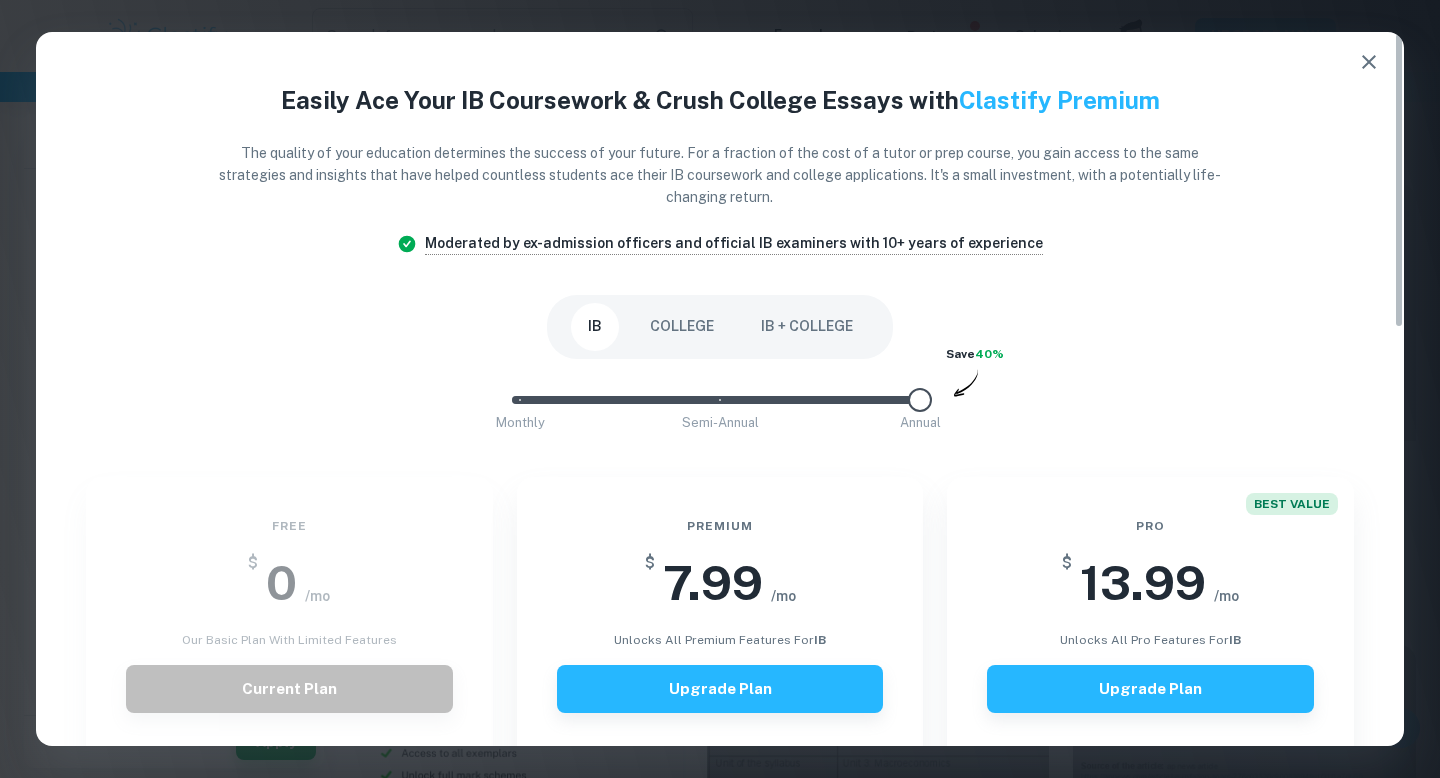 click 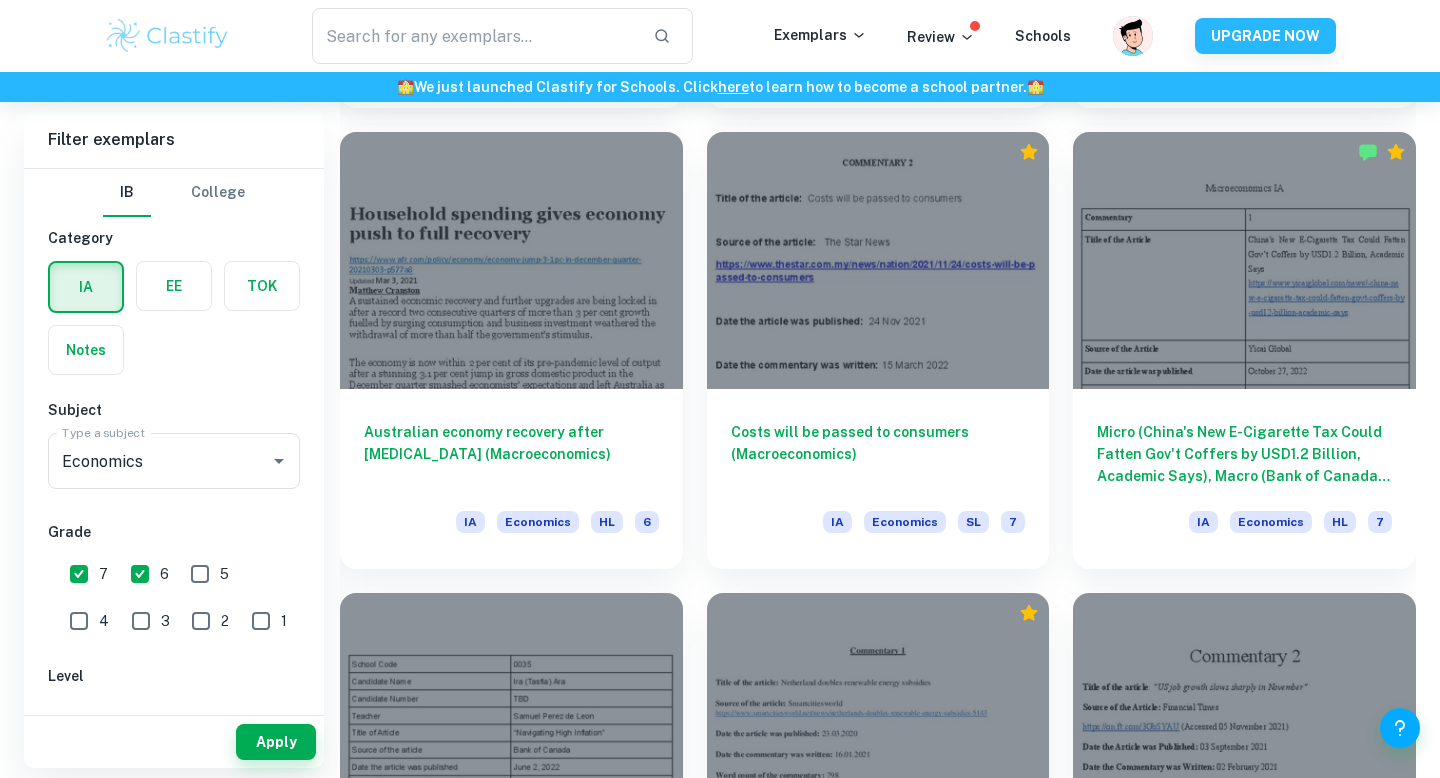 scroll, scrollTop: 1924, scrollLeft: 0, axis: vertical 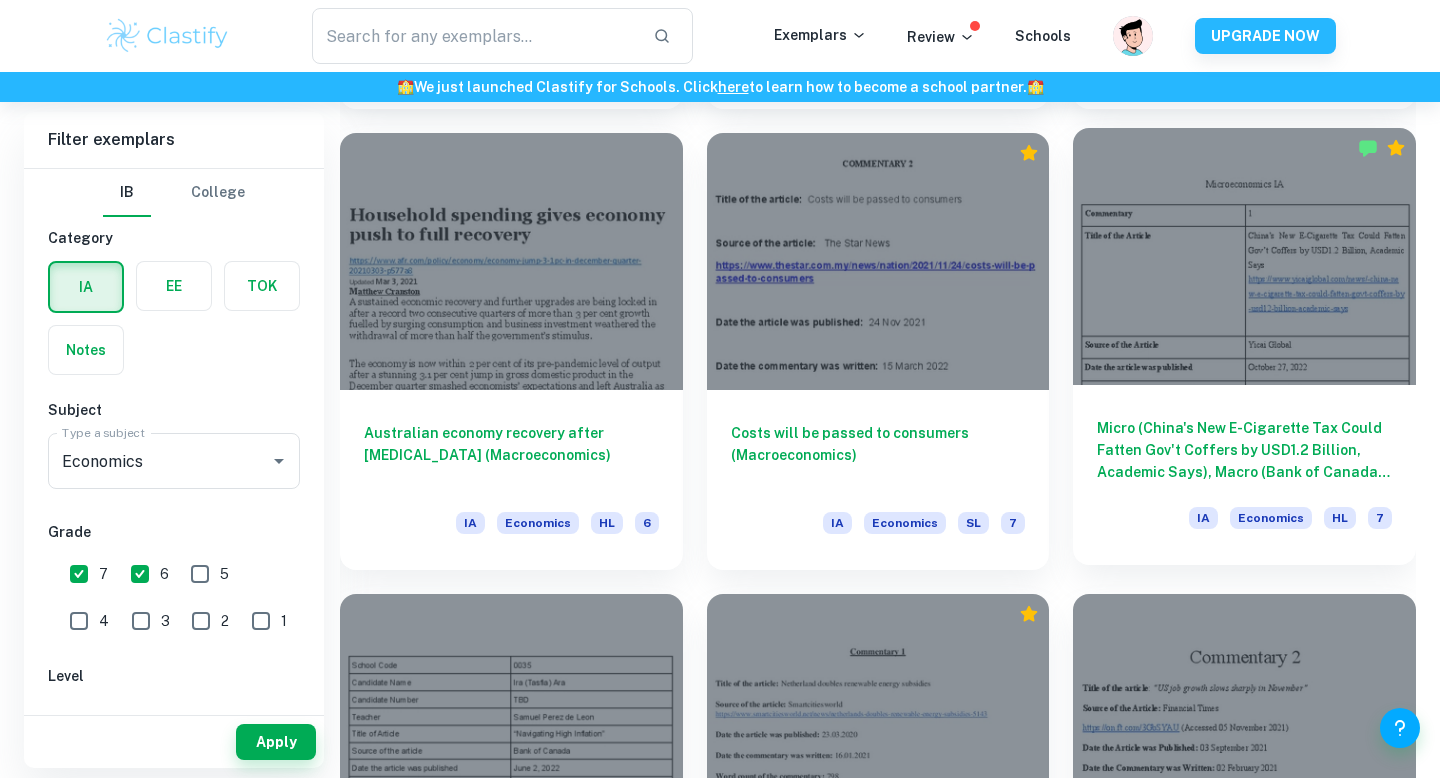 click on "Micro (China's New E-Cigarette Tax Could Fatten
Gov't Coffers by USD1.2 Billion, Academic
Says), Macro (Bank of Canada hikes rates, becomes first
major central bank to signal pause), Global (UK Cuts Tariffs On Products From [GEOGRAPHIC_DATA],
64 Others)." at bounding box center [1244, 450] 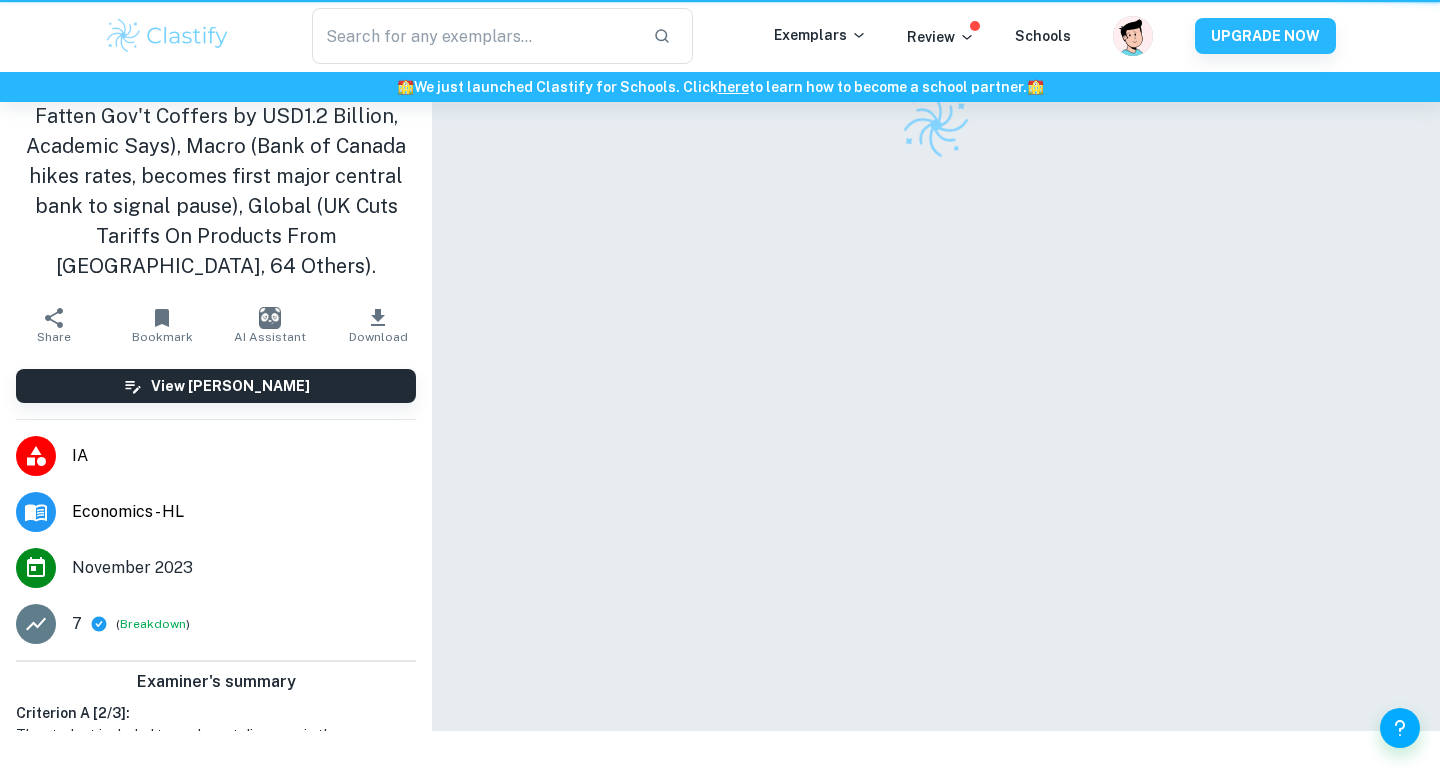 scroll, scrollTop: 0, scrollLeft: 0, axis: both 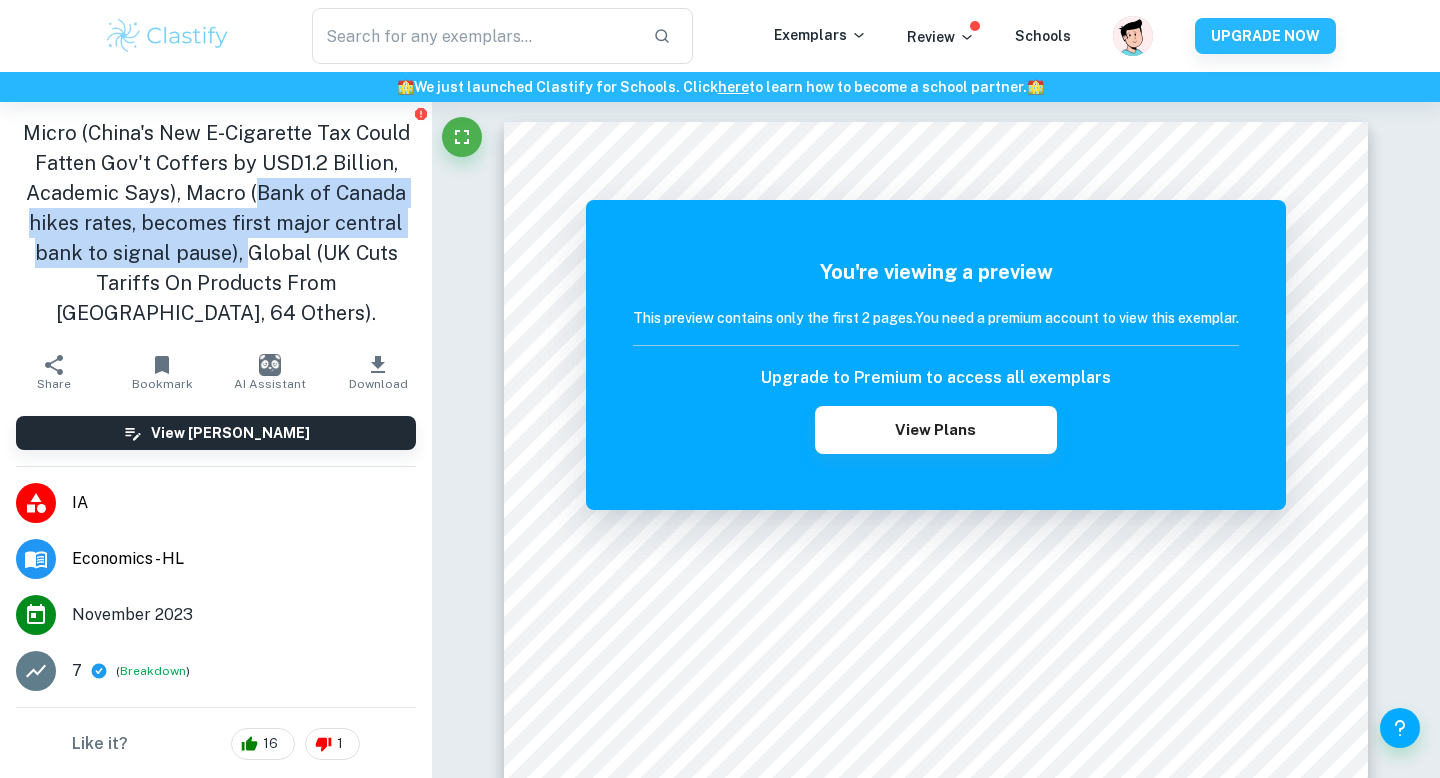 drag, startPoint x: 254, startPoint y: 204, endPoint x: 244, endPoint y: 264, distance: 60.827625 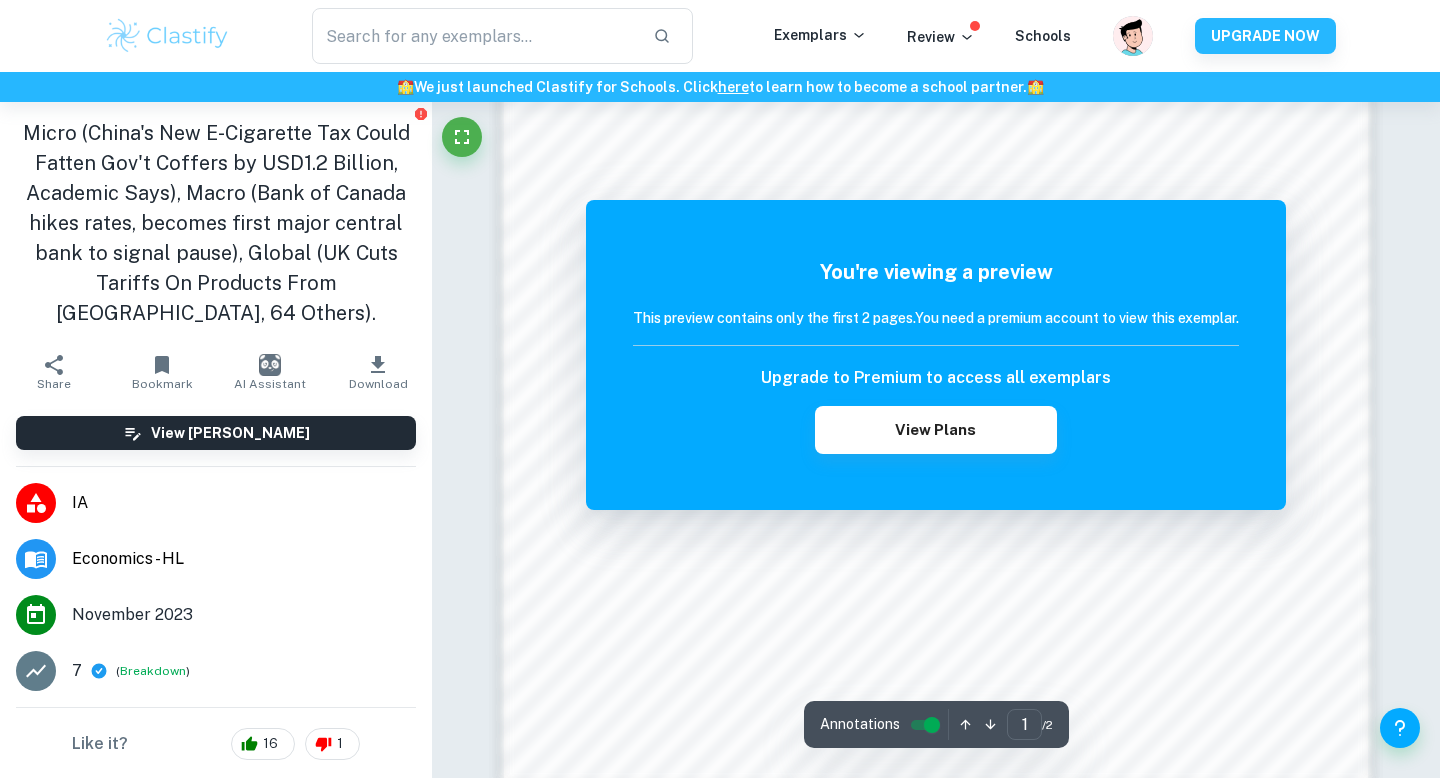scroll, scrollTop: 1728, scrollLeft: 0, axis: vertical 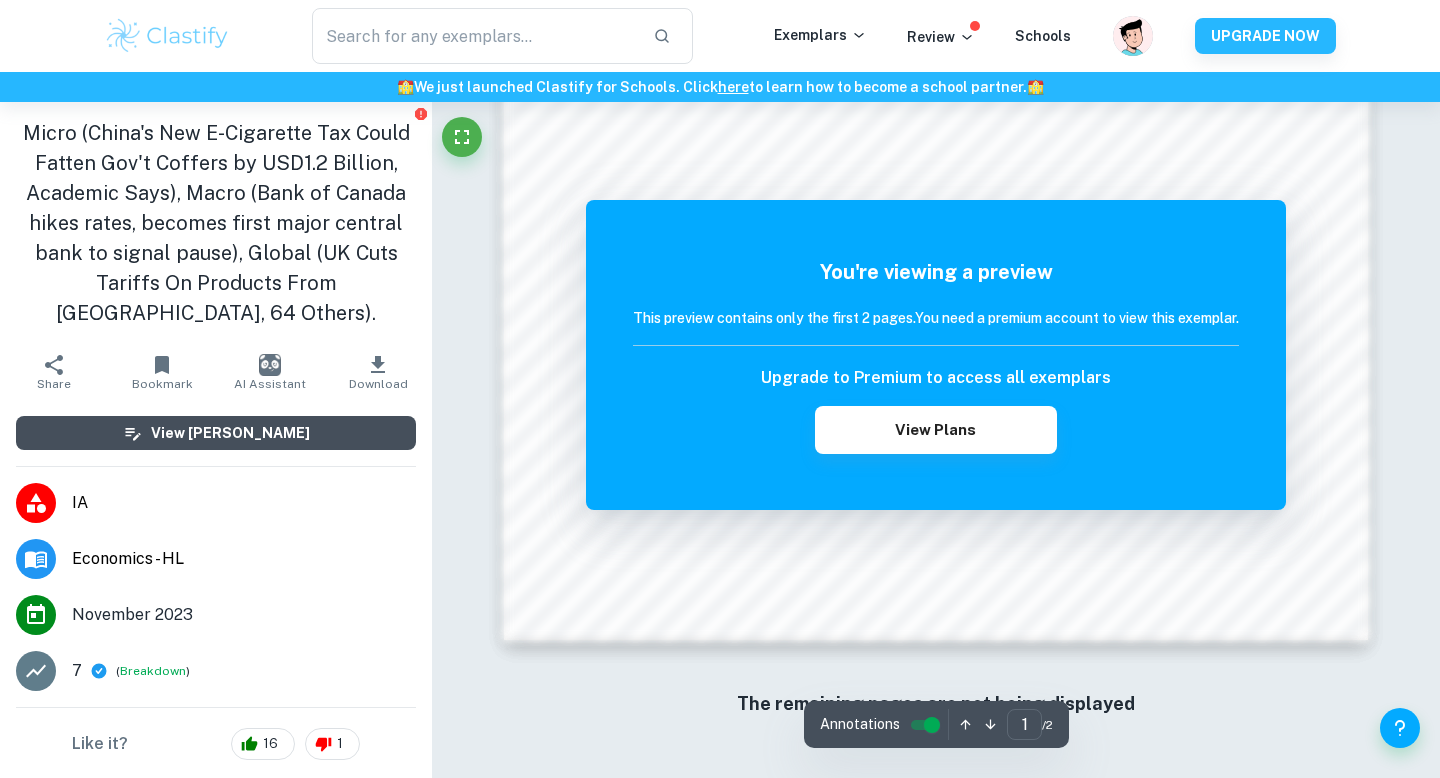 click on "View [PERSON_NAME]" at bounding box center (230, 433) 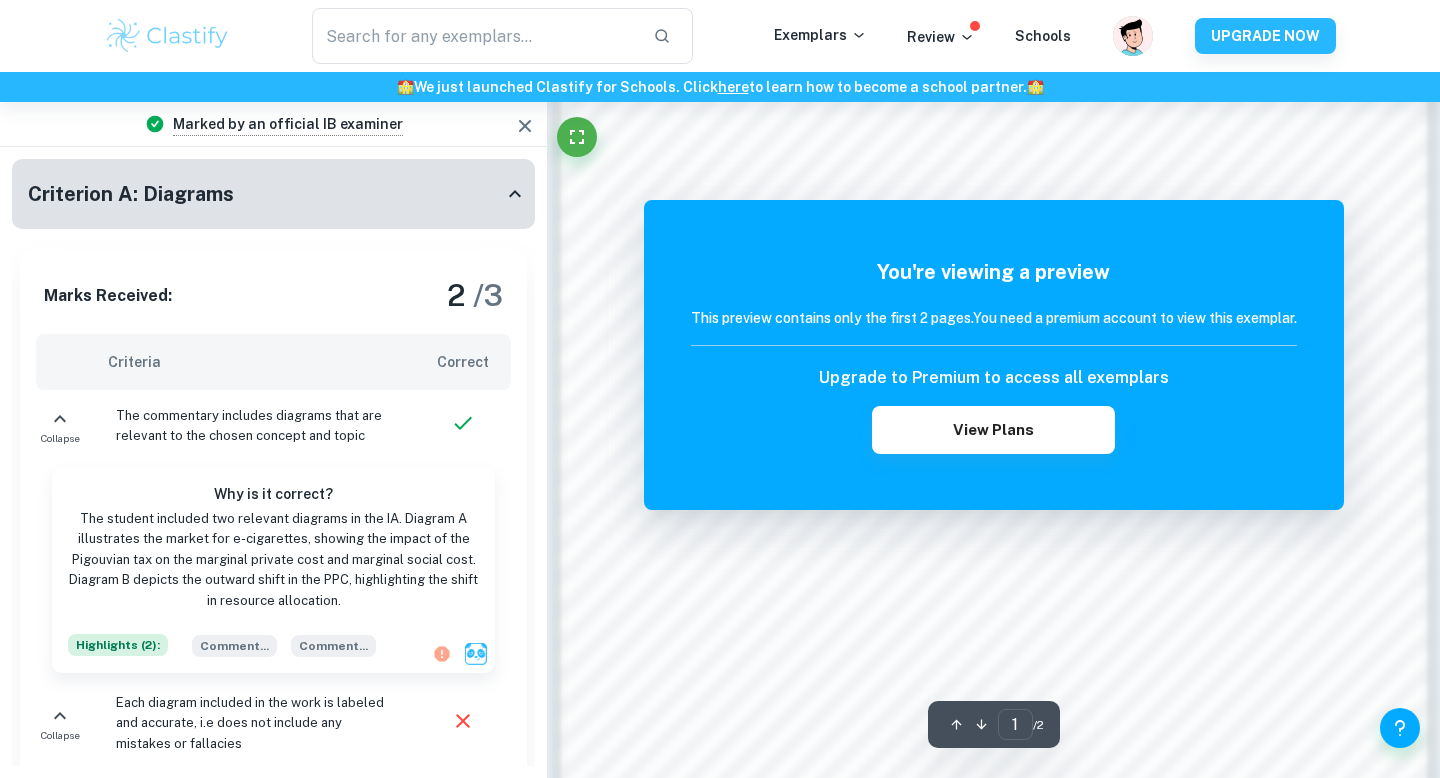 scroll, scrollTop: 1728, scrollLeft: 0, axis: vertical 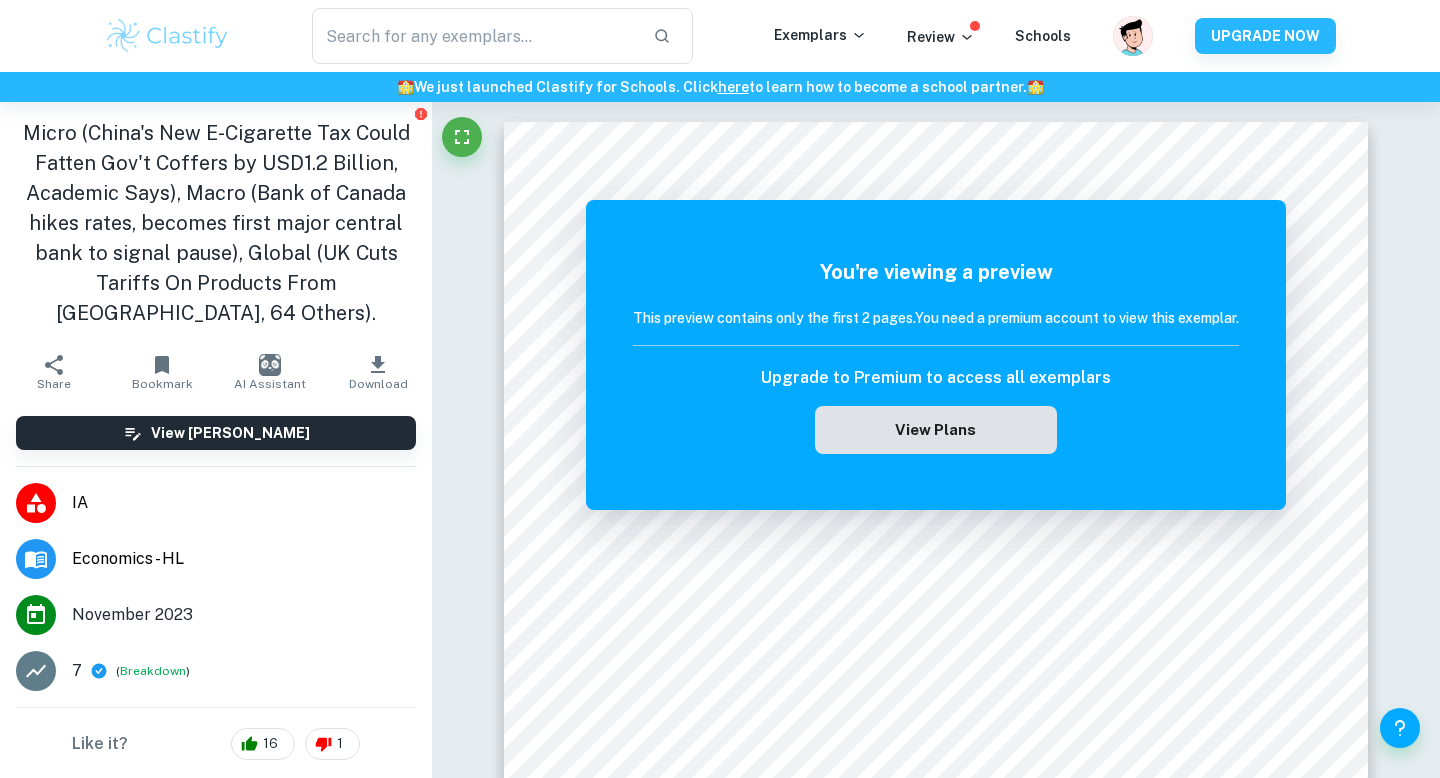 click on "View Plans" at bounding box center [936, 430] 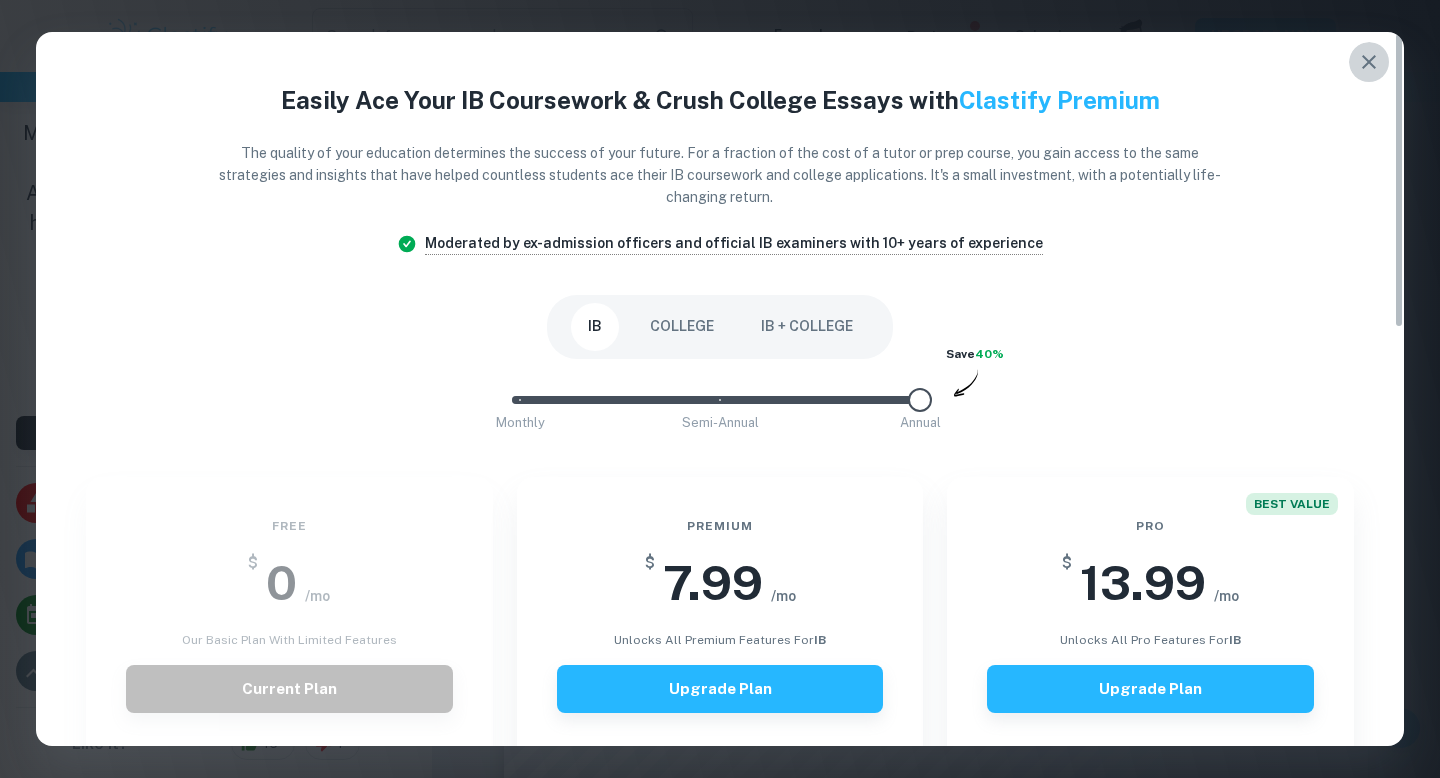 click at bounding box center [1369, 62] 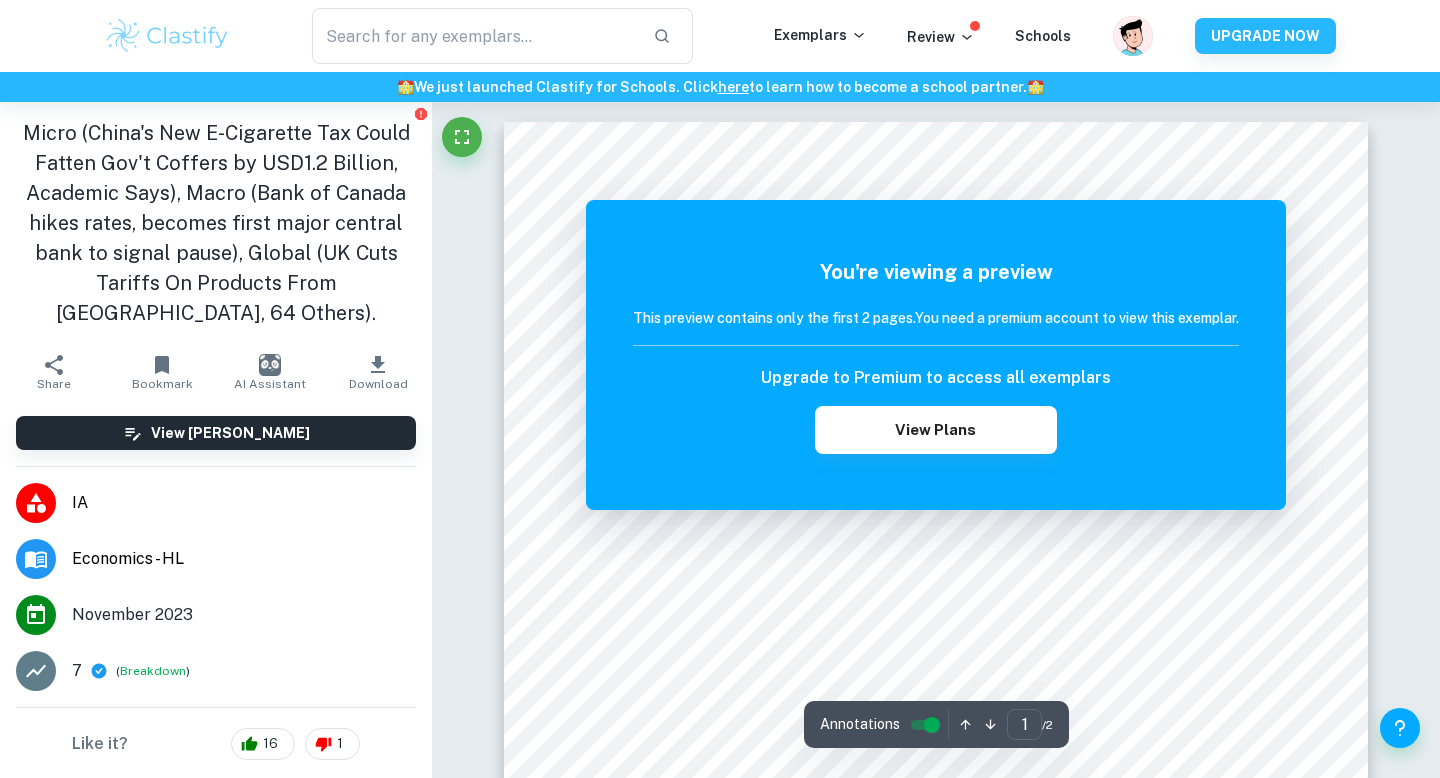 scroll, scrollTop: 196, scrollLeft: 0, axis: vertical 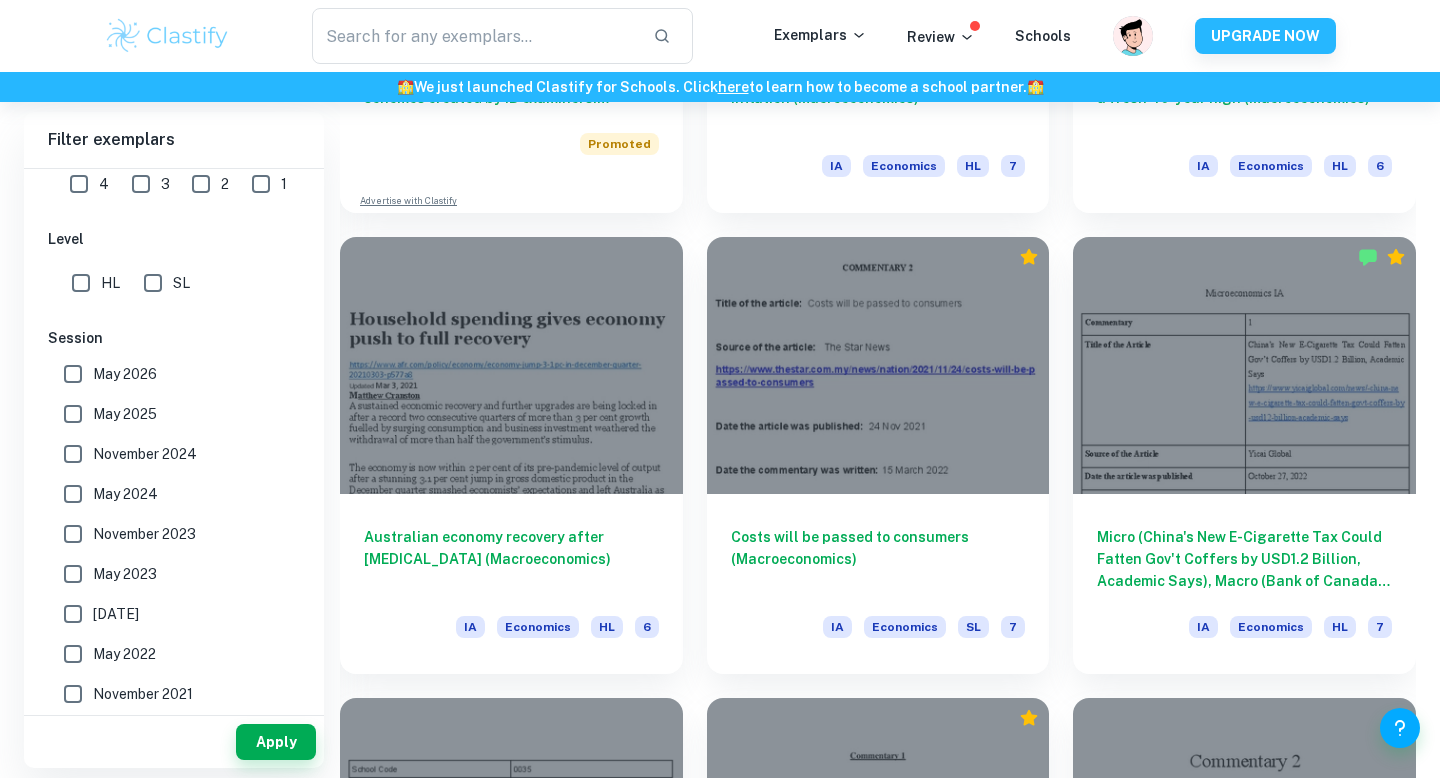 click on "HL" at bounding box center (81, 283) 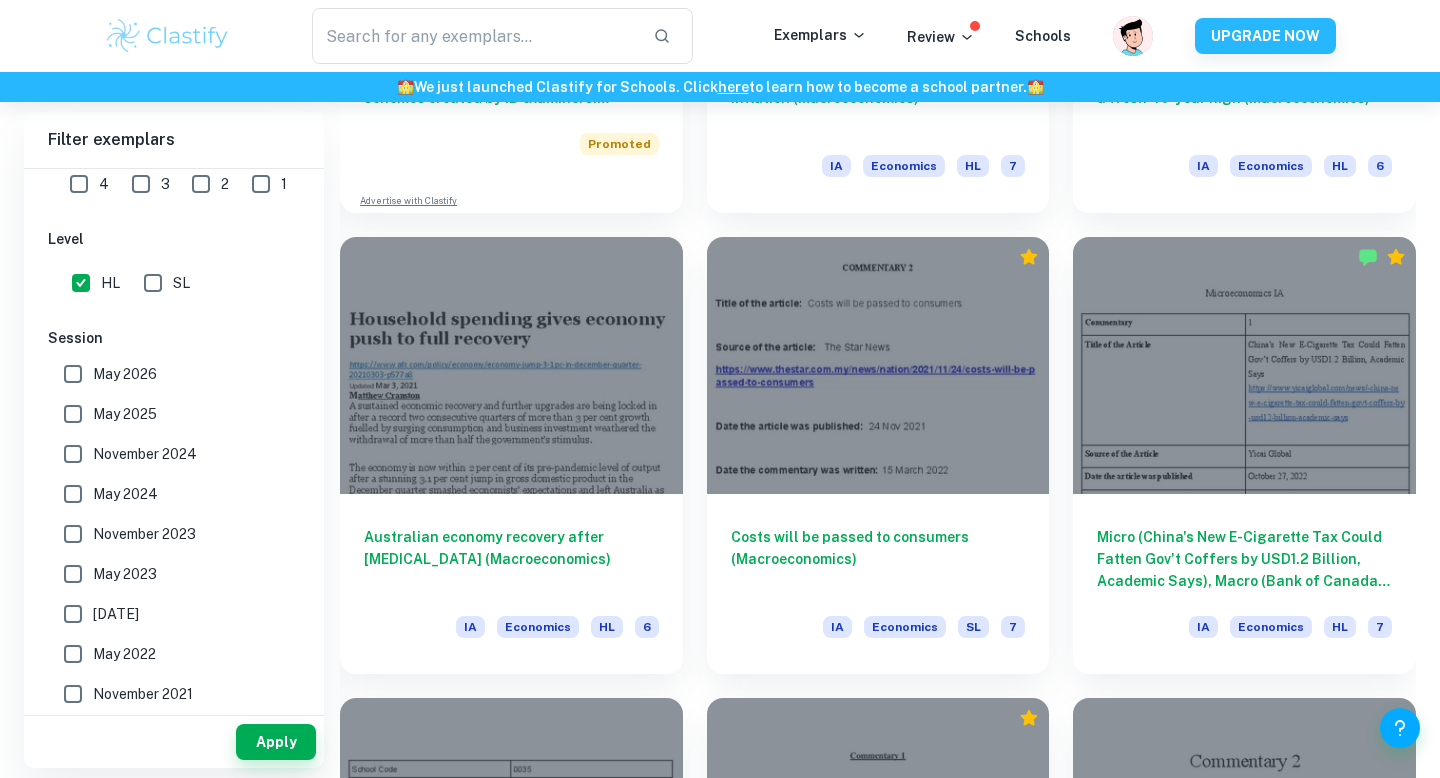 click on "May 2026" at bounding box center [168, 374] 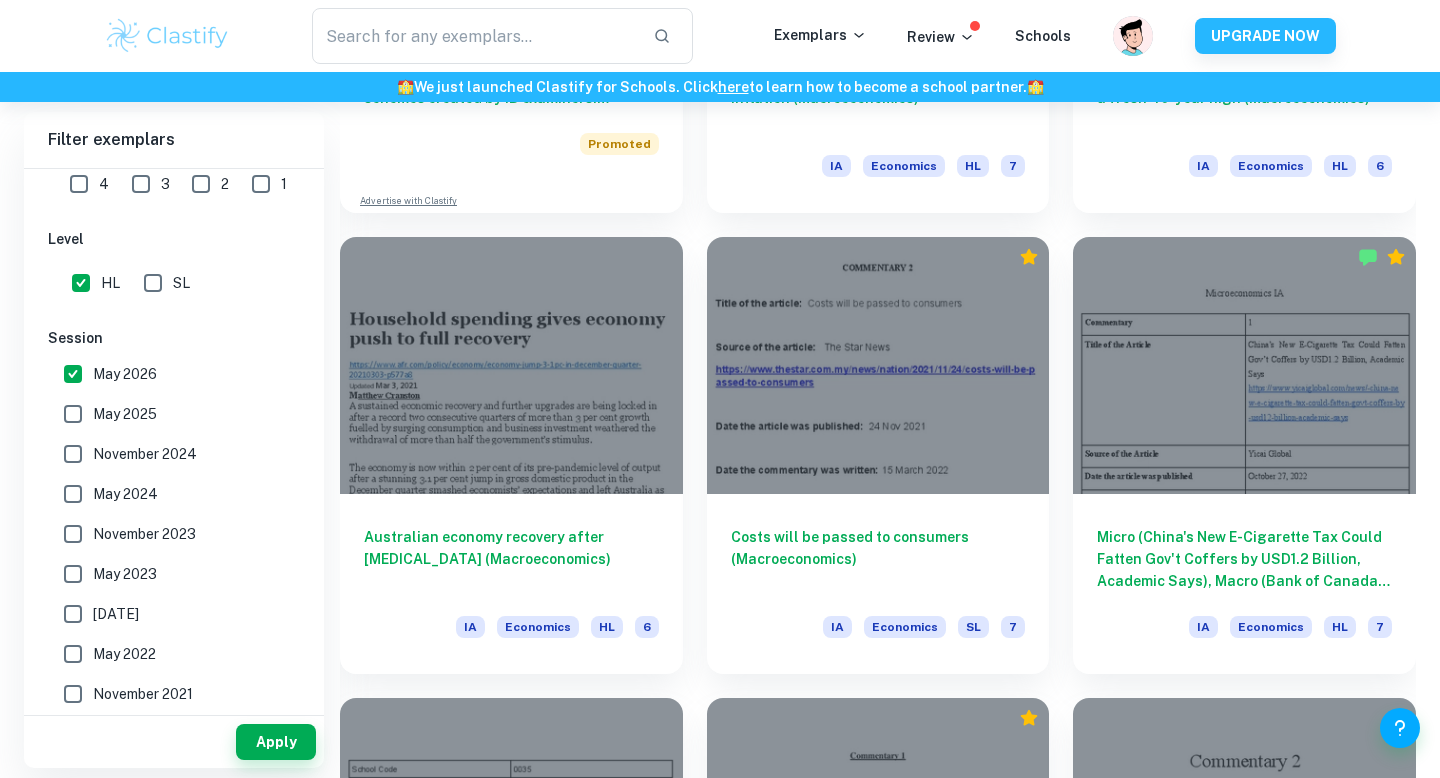 click on "May 2025" at bounding box center [125, 414] 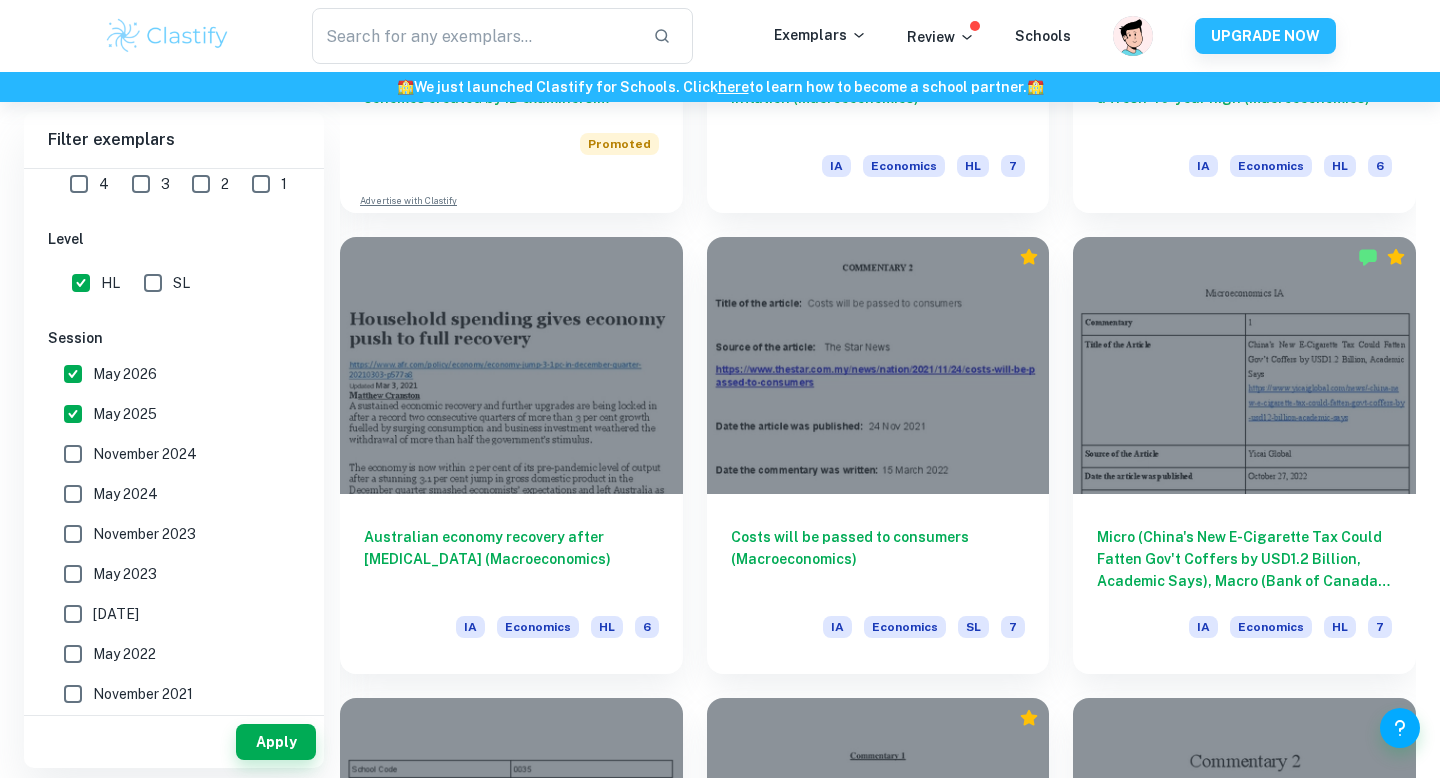 click on "November 2024" at bounding box center (145, 454) 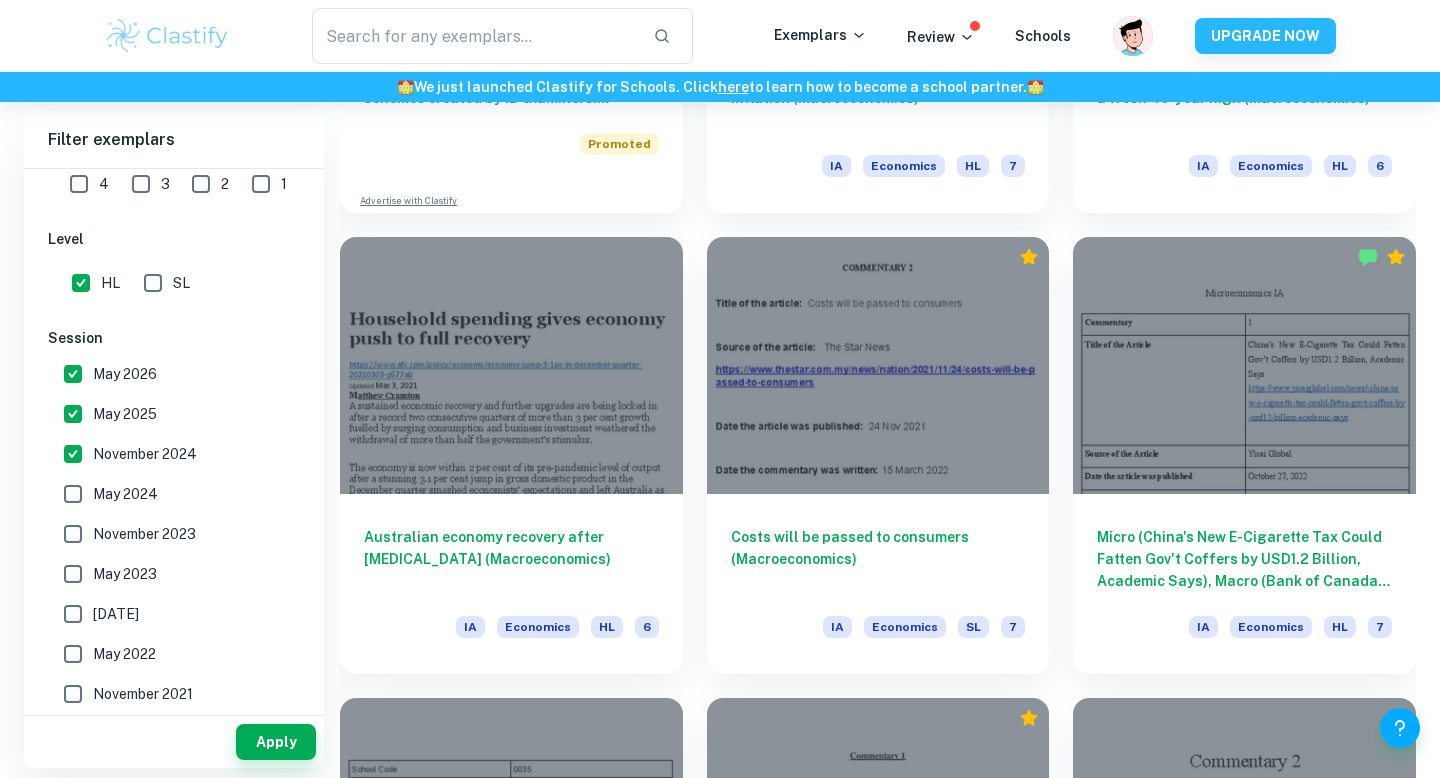 click on "November 2024" at bounding box center (145, 454) 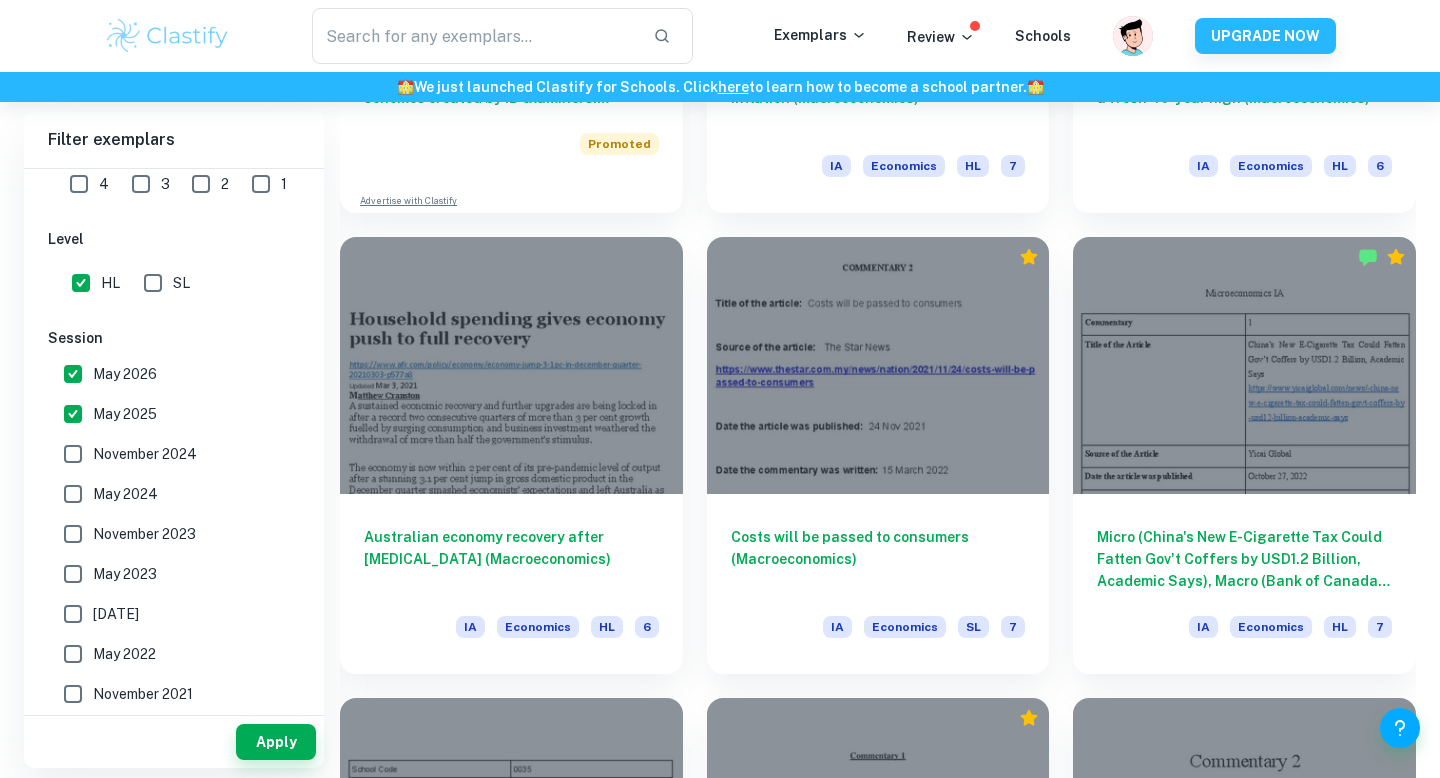 click on "May 2024" at bounding box center (125, 494) 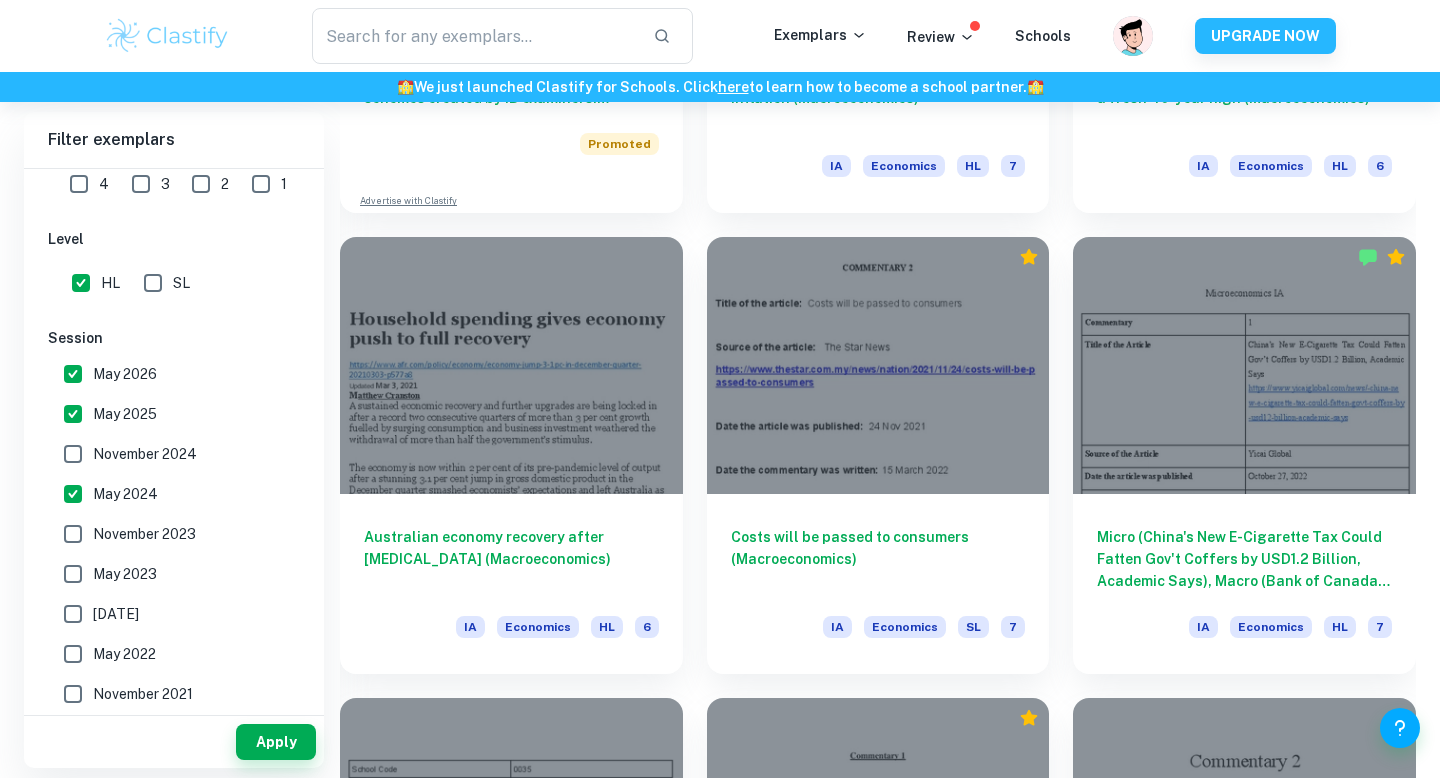 click on "May 2023" at bounding box center (125, 574) 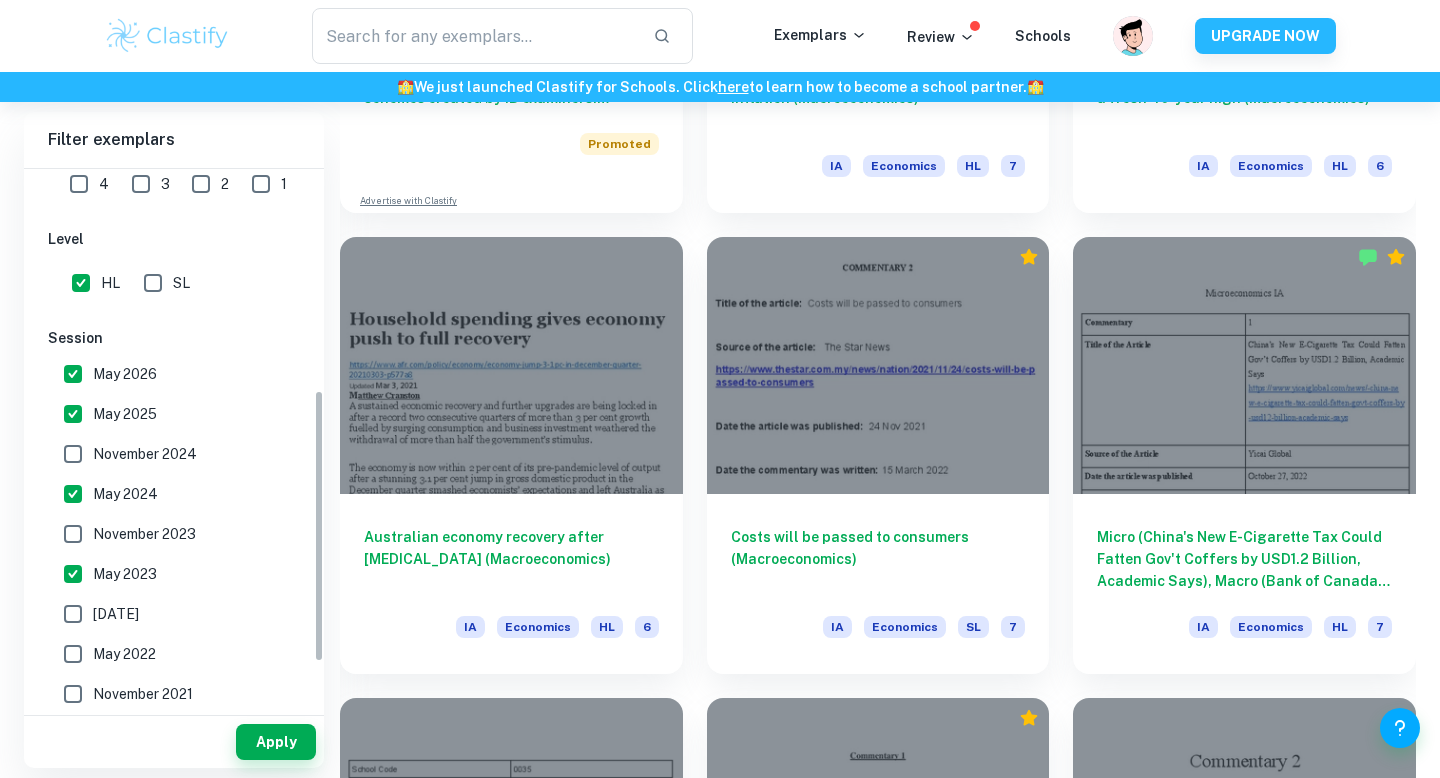 click on "May 2022" at bounding box center (168, 654) 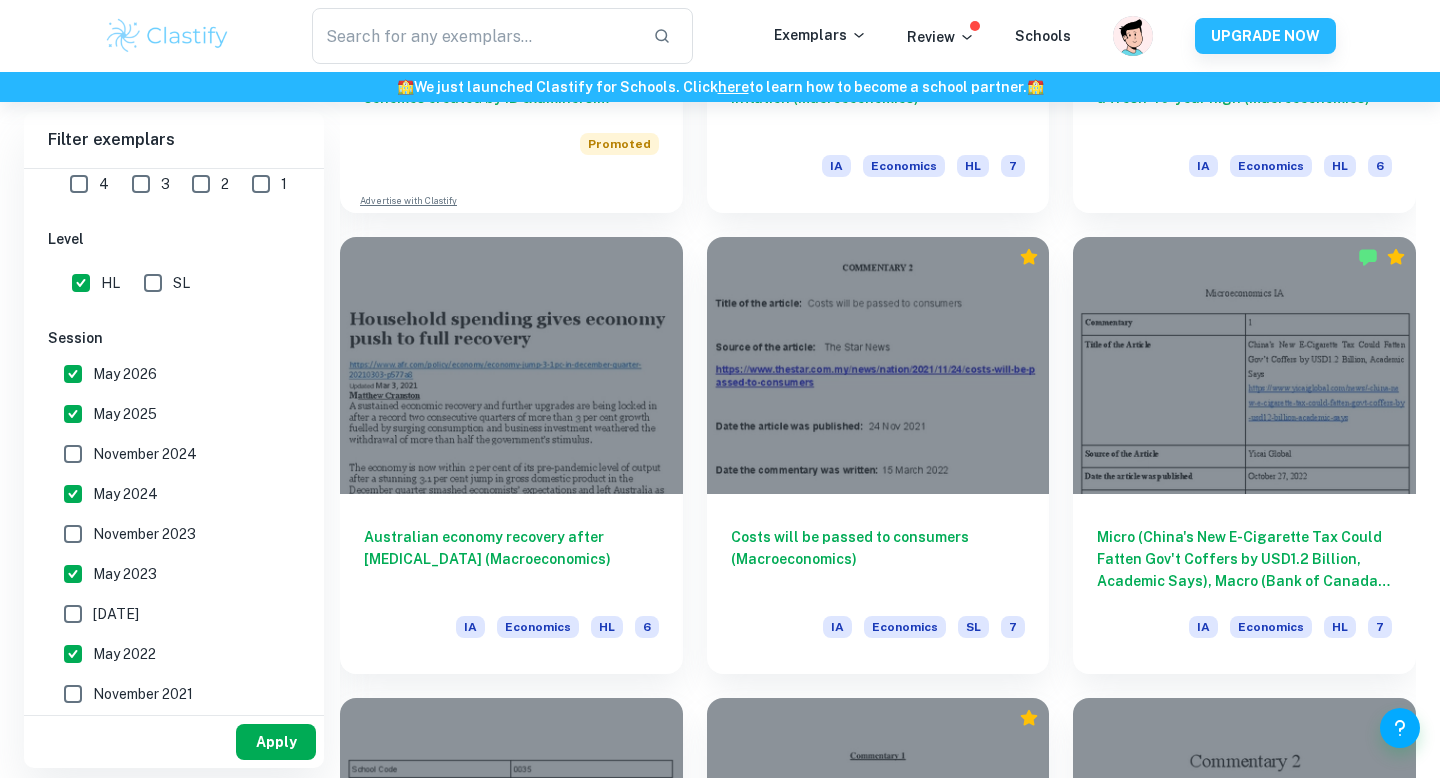 click on "Apply" at bounding box center [276, 742] 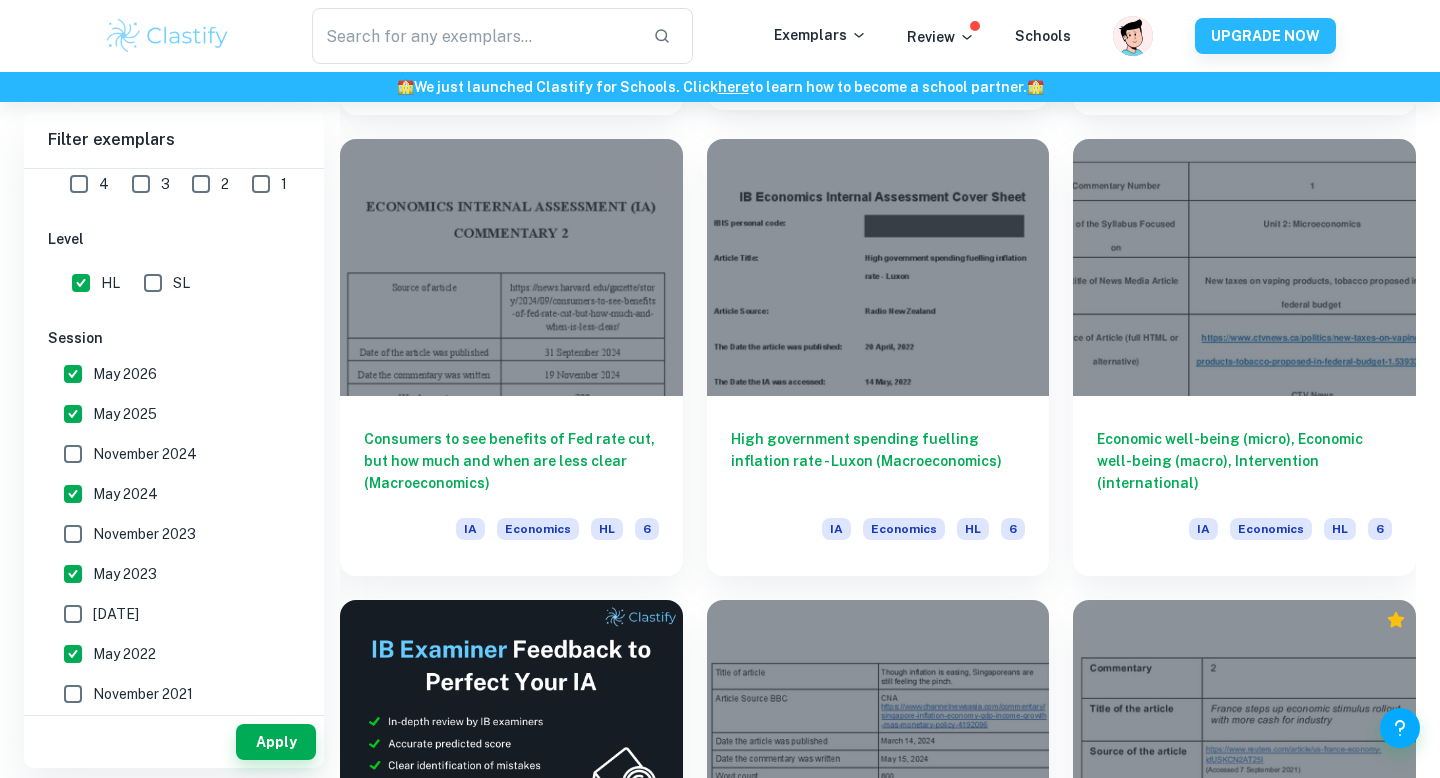 scroll, scrollTop: 2842, scrollLeft: 0, axis: vertical 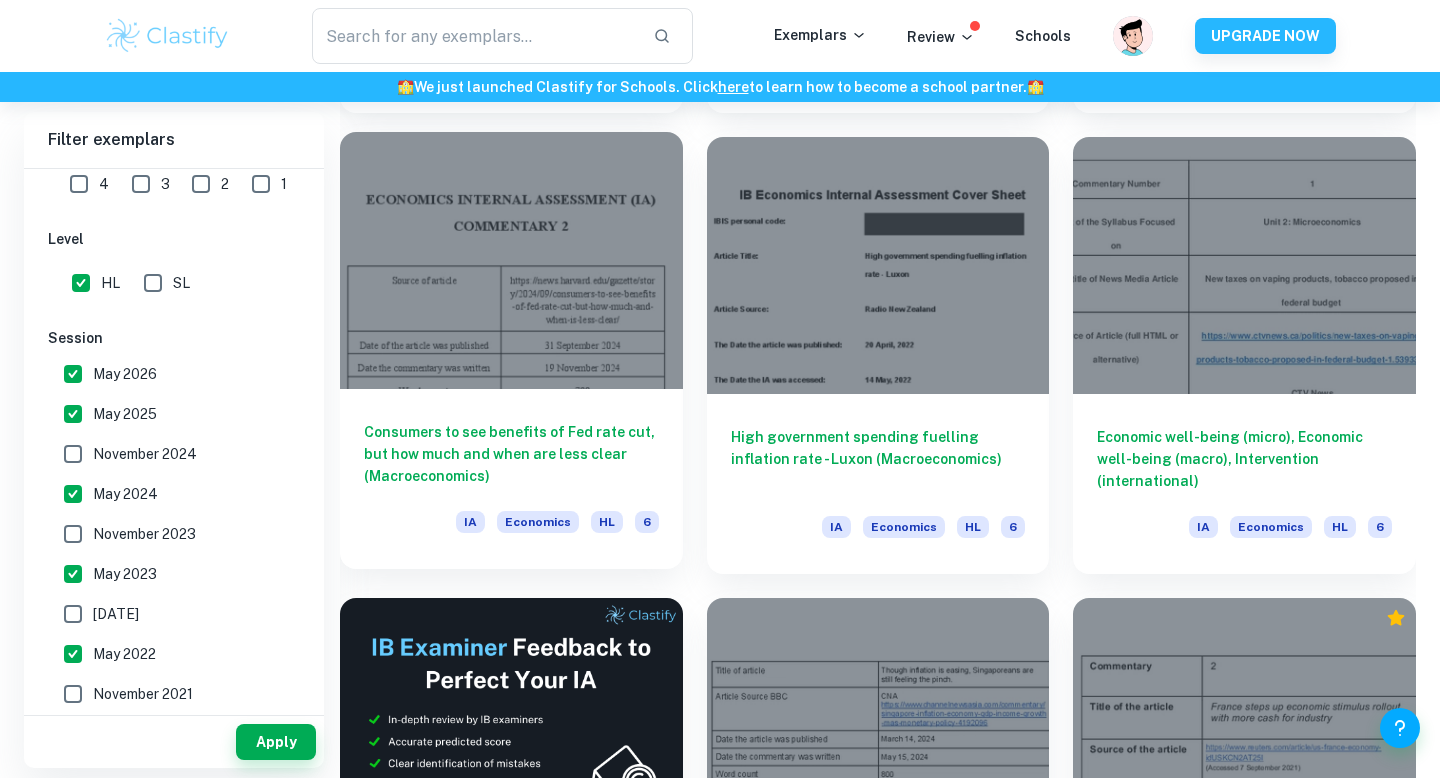 click on "Consumers to see benefits of Fed rate
cut, but how much and when are less
clear (Macroeconomics)" at bounding box center (511, 454) 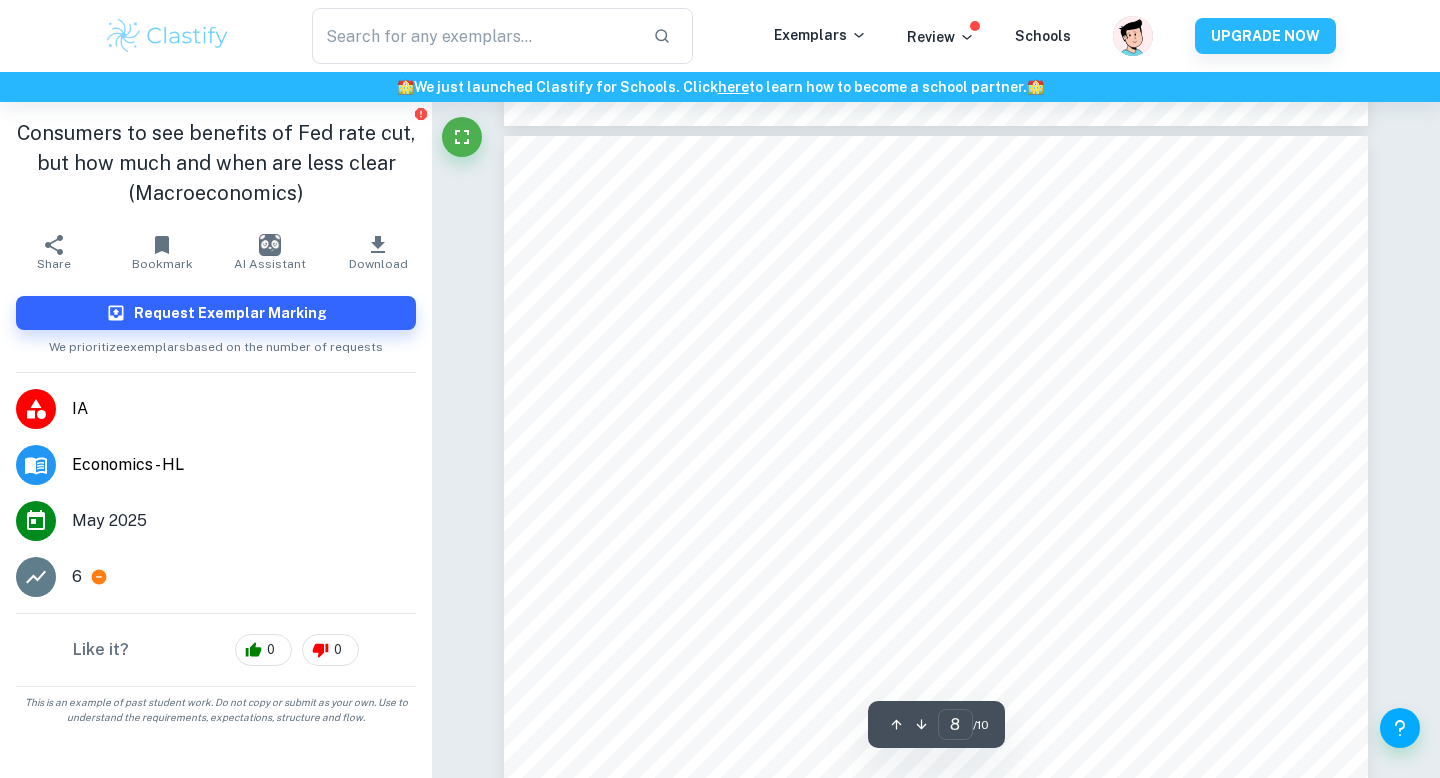 scroll, scrollTop: 8211, scrollLeft: 0, axis: vertical 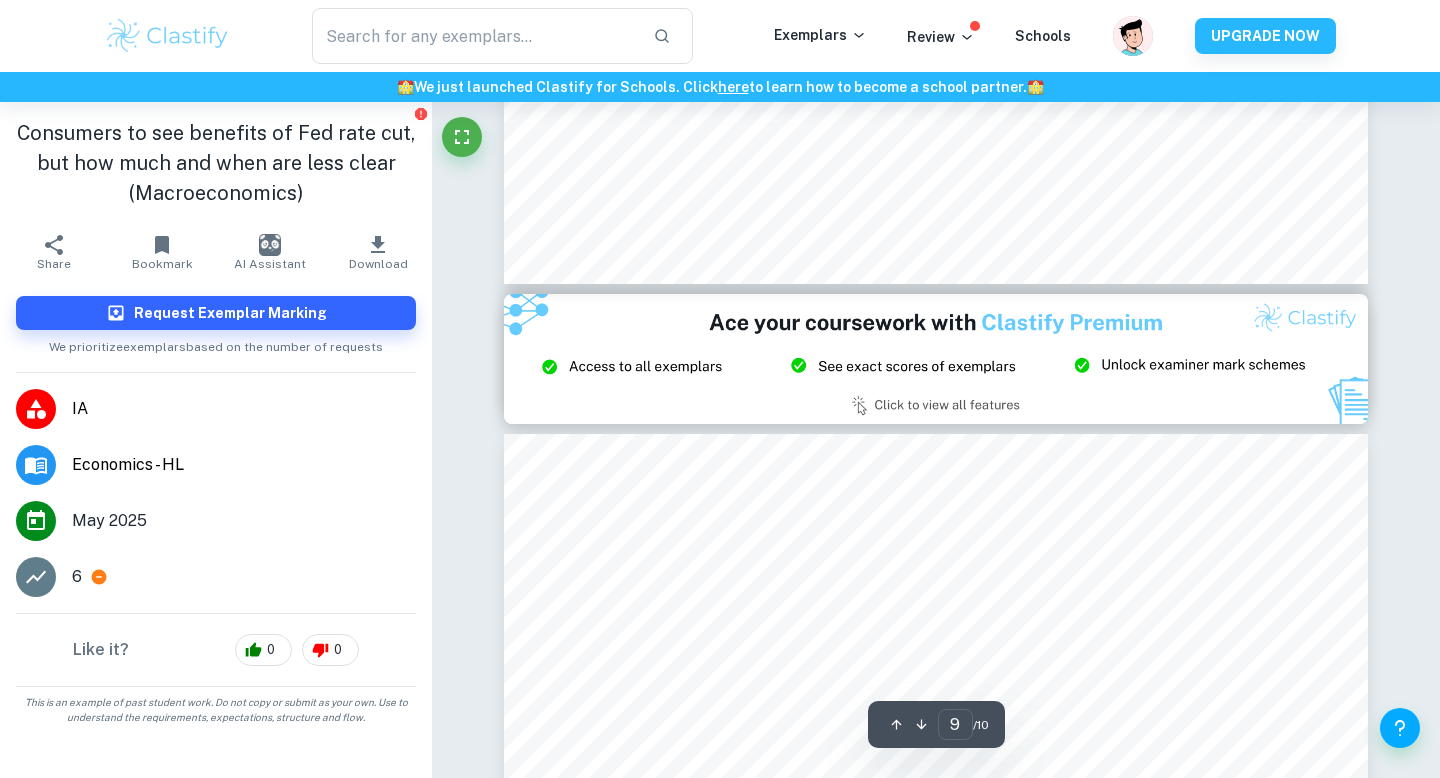type on "8" 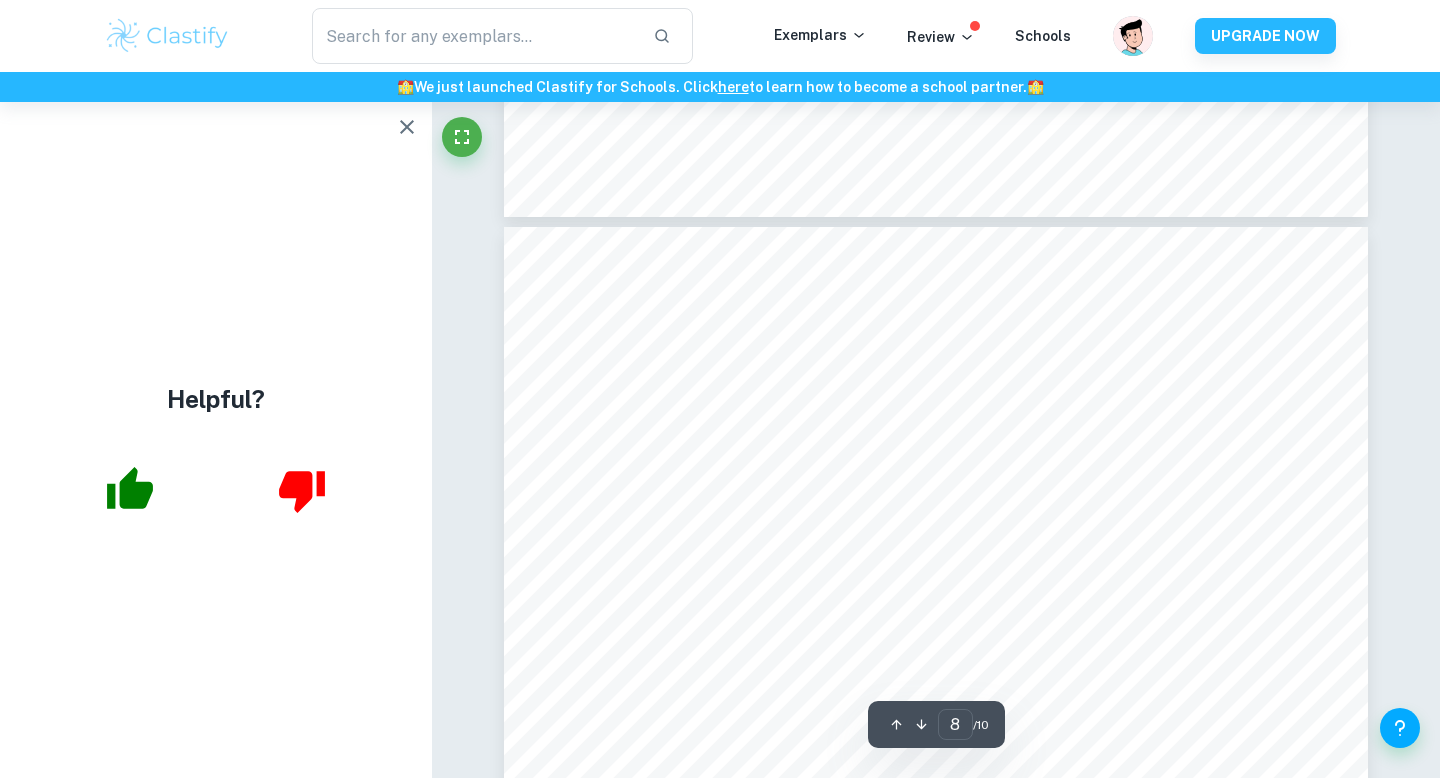 scroll, scrollTop: 8237, scrollLeft: 0, axis: vertical 